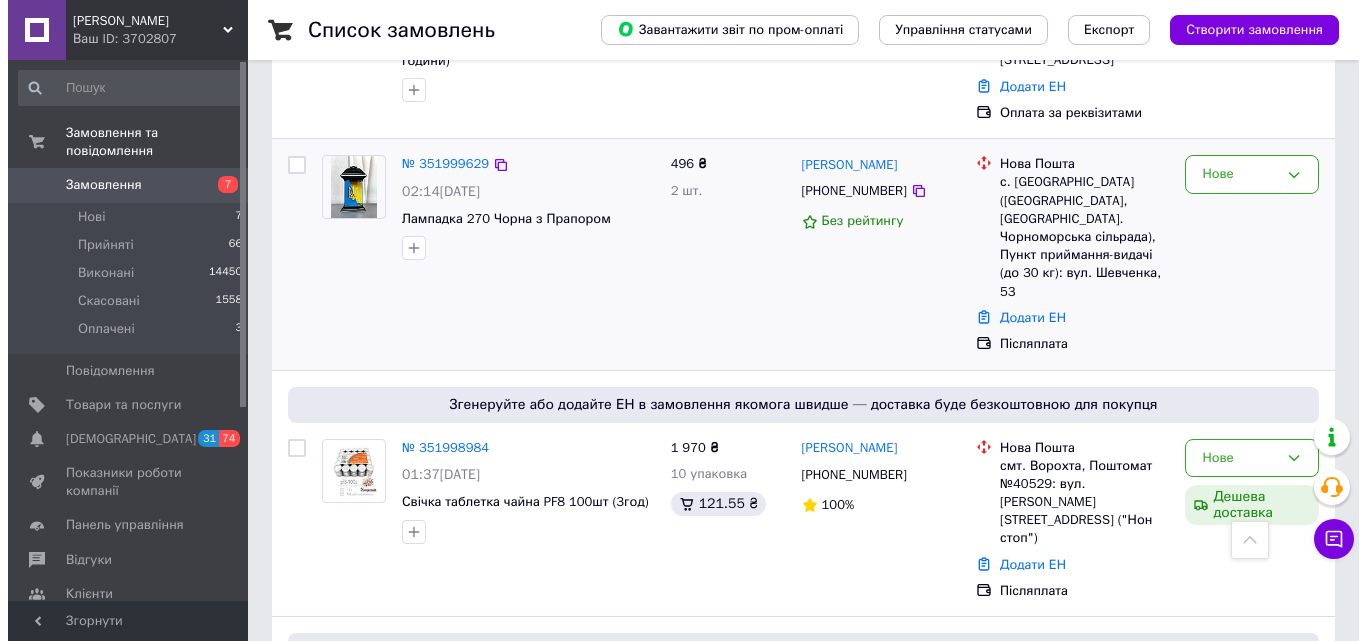 scroll, scrollTop: 0, scrollLeft: 0, axis: both 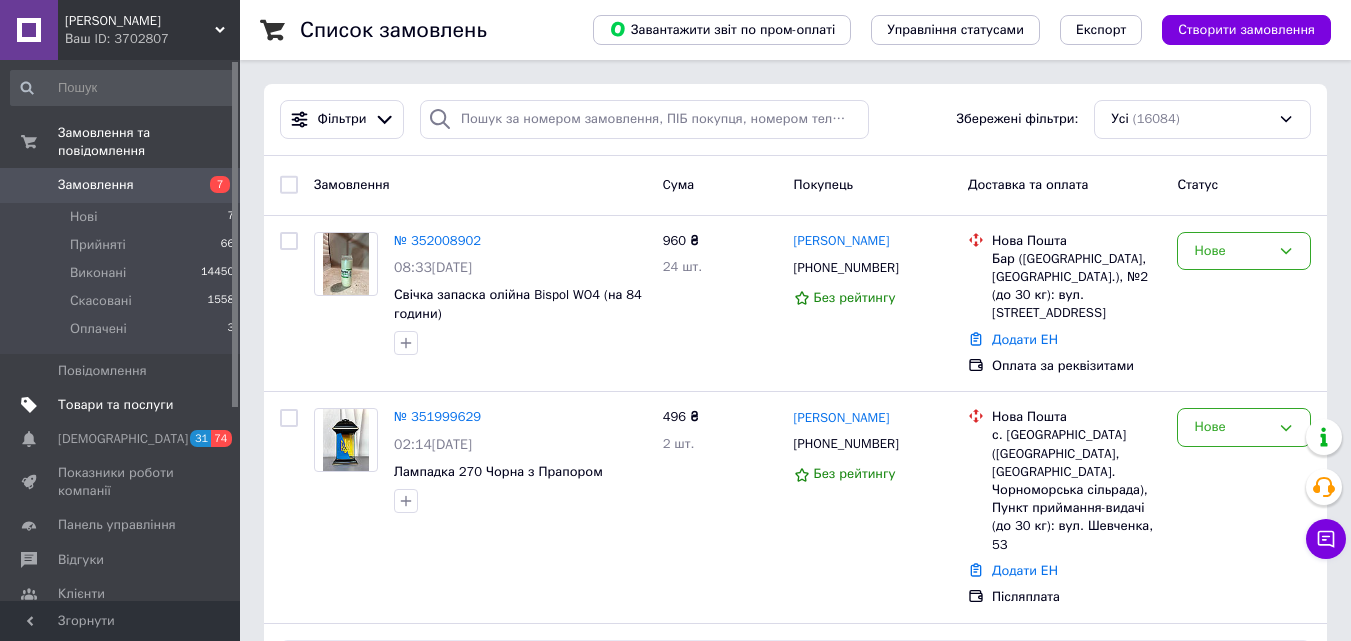 click on "Товари та послуги" at bounding box center (115, 405) 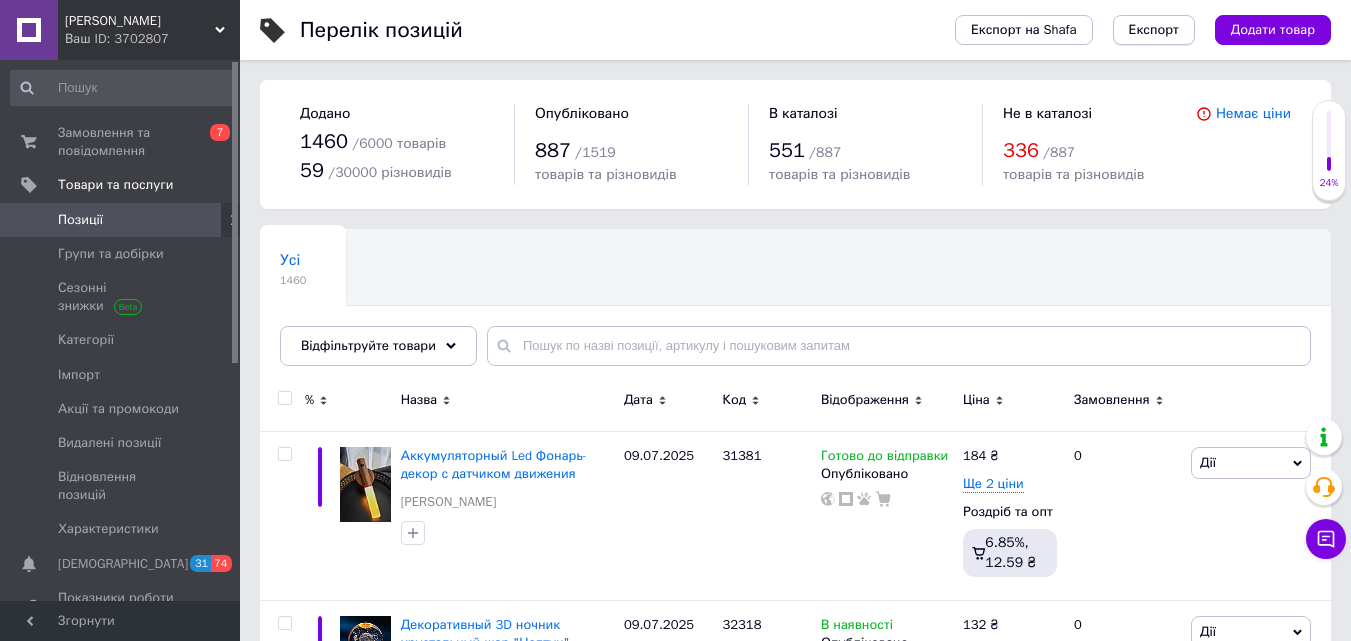 click on "Експорт" at bounding box center (1154, 30) 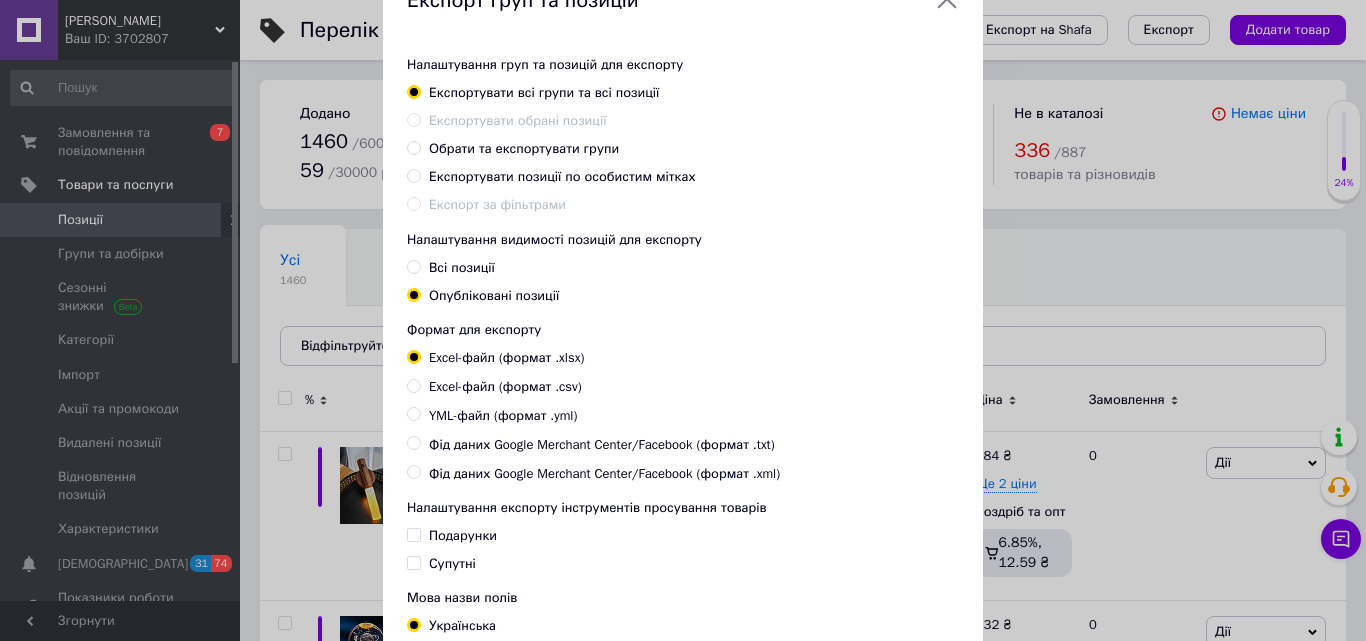 scroll, scrollTop: 100, scrollLeft: 0, axis: vertical 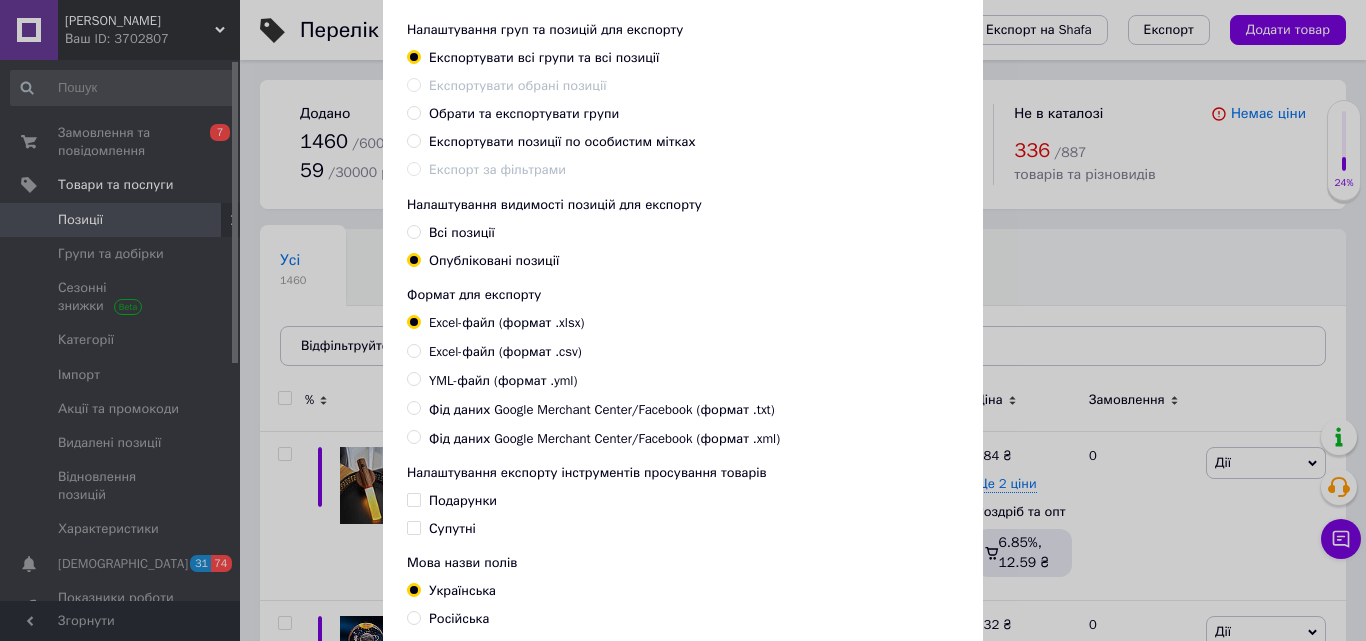 click on "YML-файл (формат .yml)" at bounding box center (503, 381) 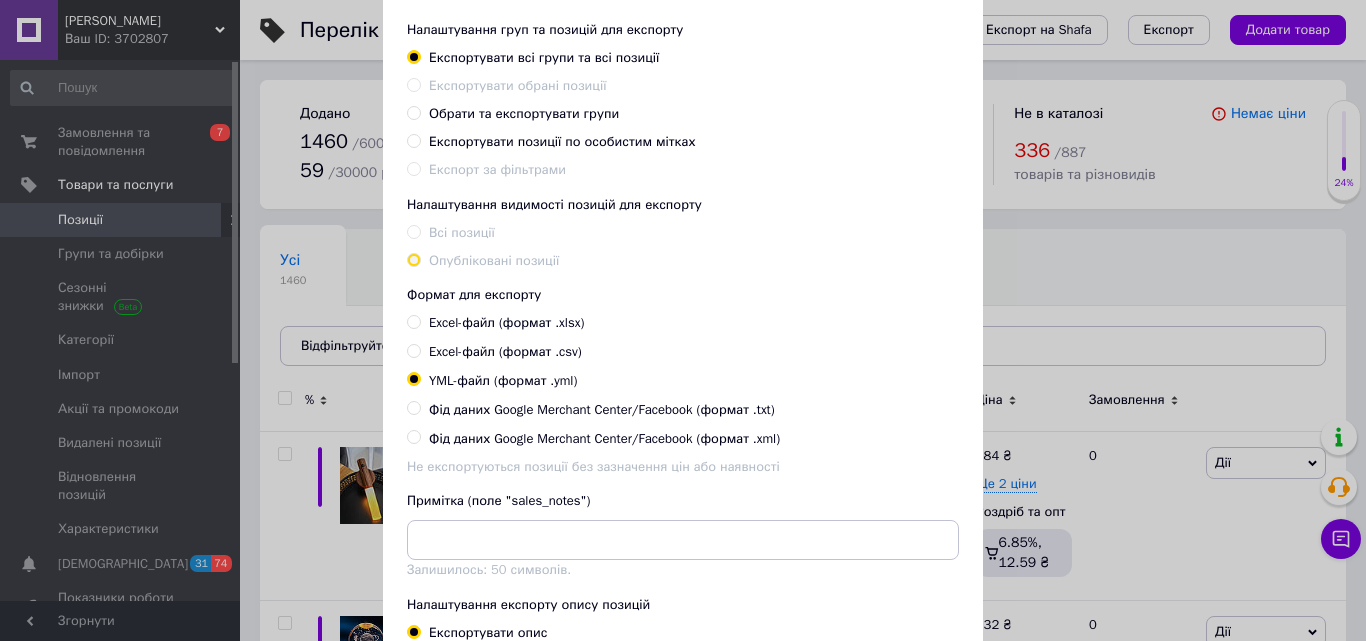 scroll, scrollTop: 300, scrollLeft: 0, axis: vertical 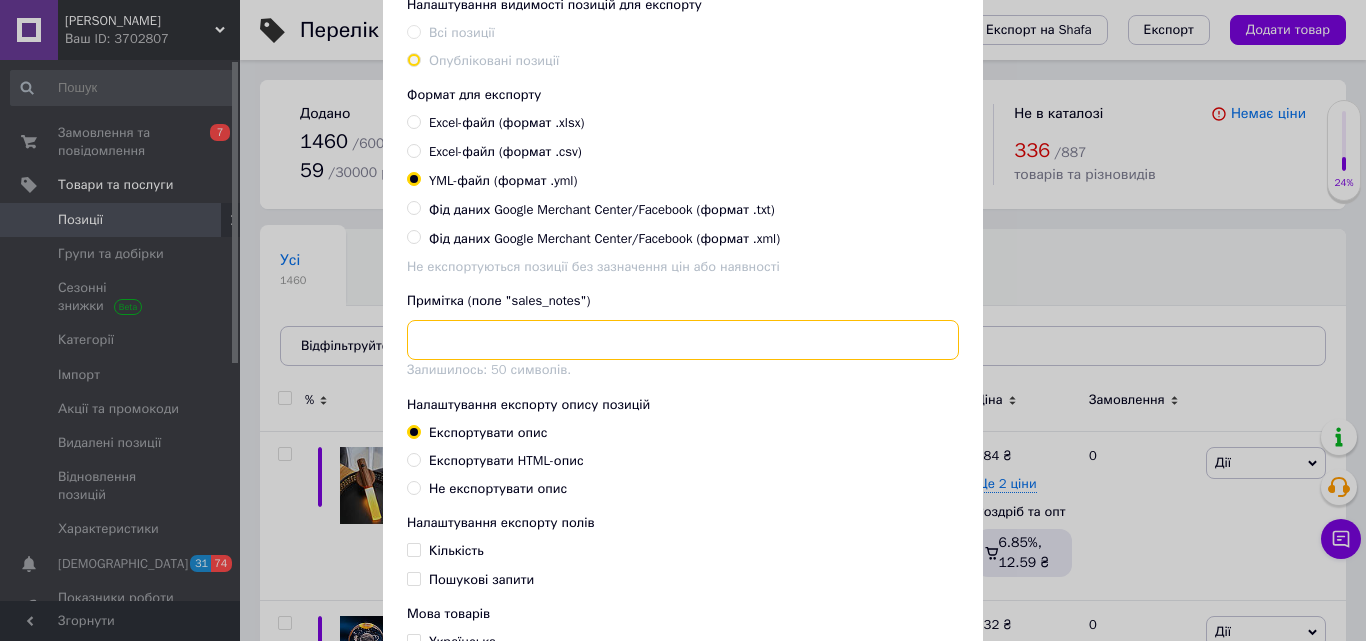 click at bounding box center (683, 340) 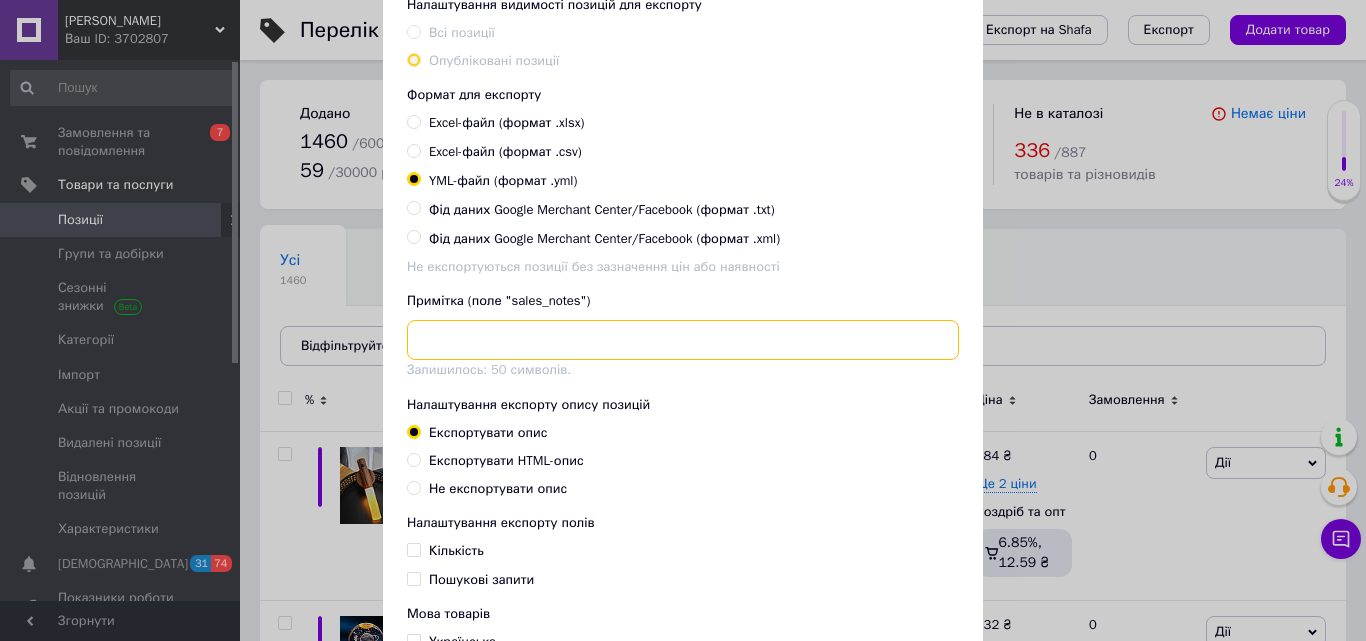 scroll, scrollTop: 400, scrollLeft: 0, axis: vertical 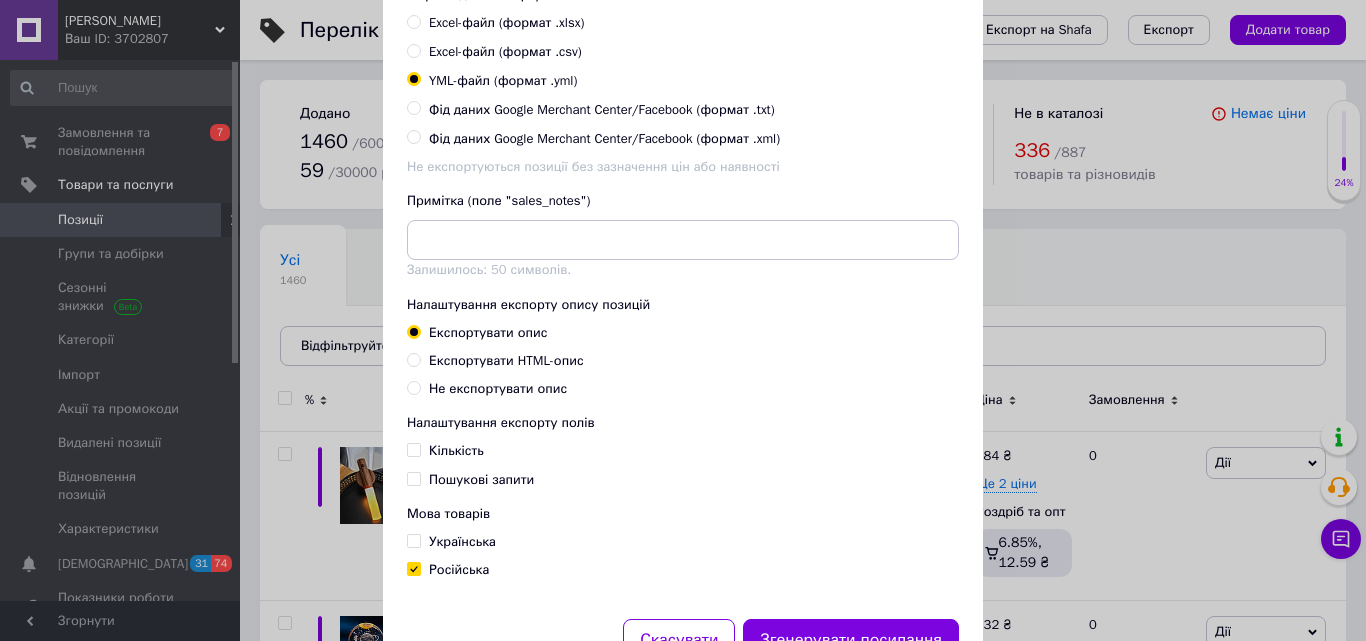click on "Українська" at bounding box center (462, 541) 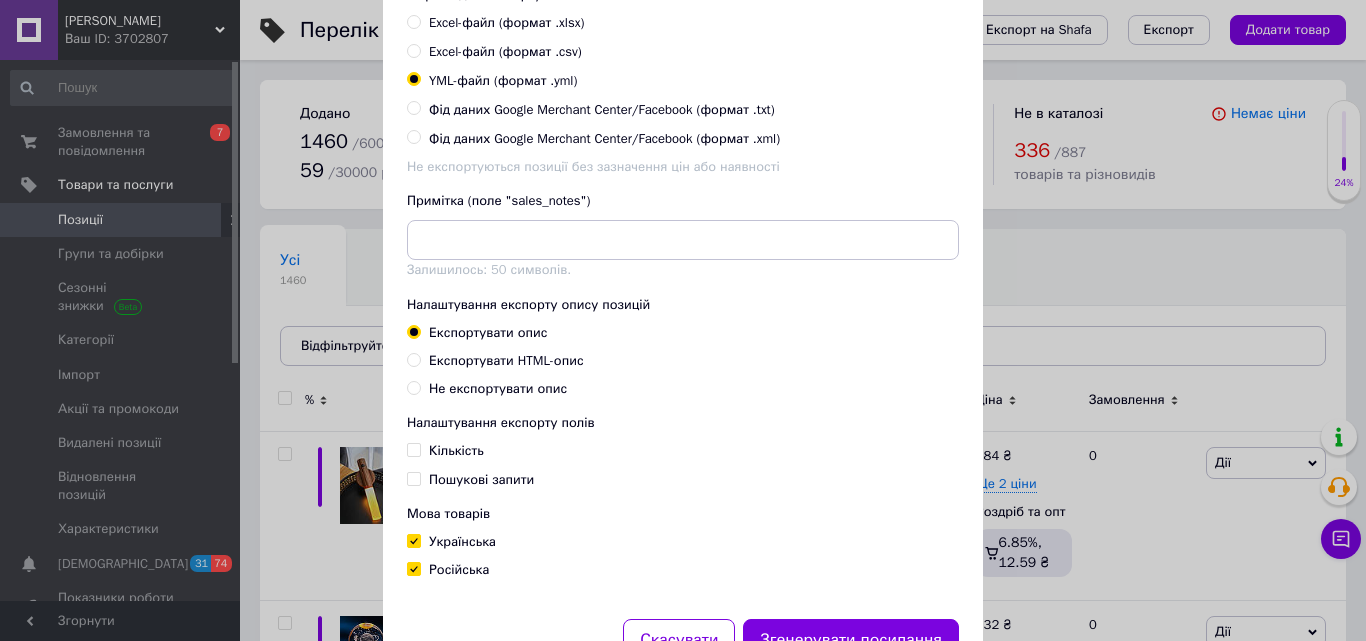 checkbox on "true" 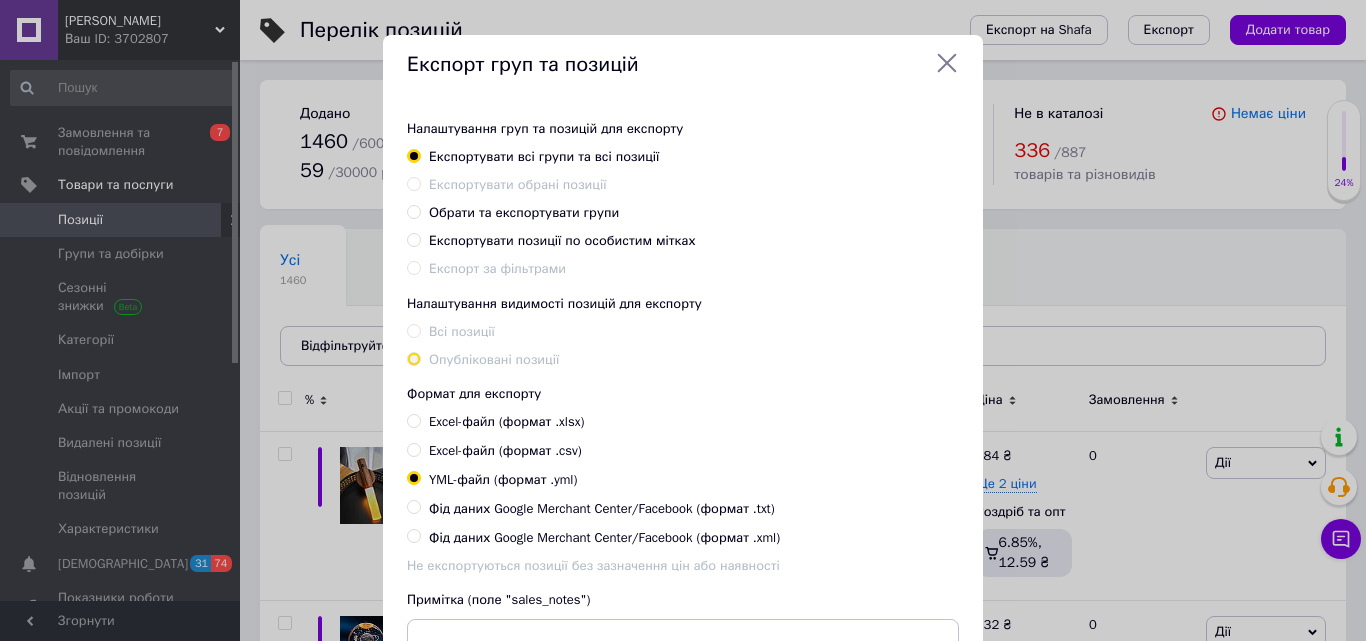 scroll, scrollTop: 0, scrollLeft: 0, axis: both 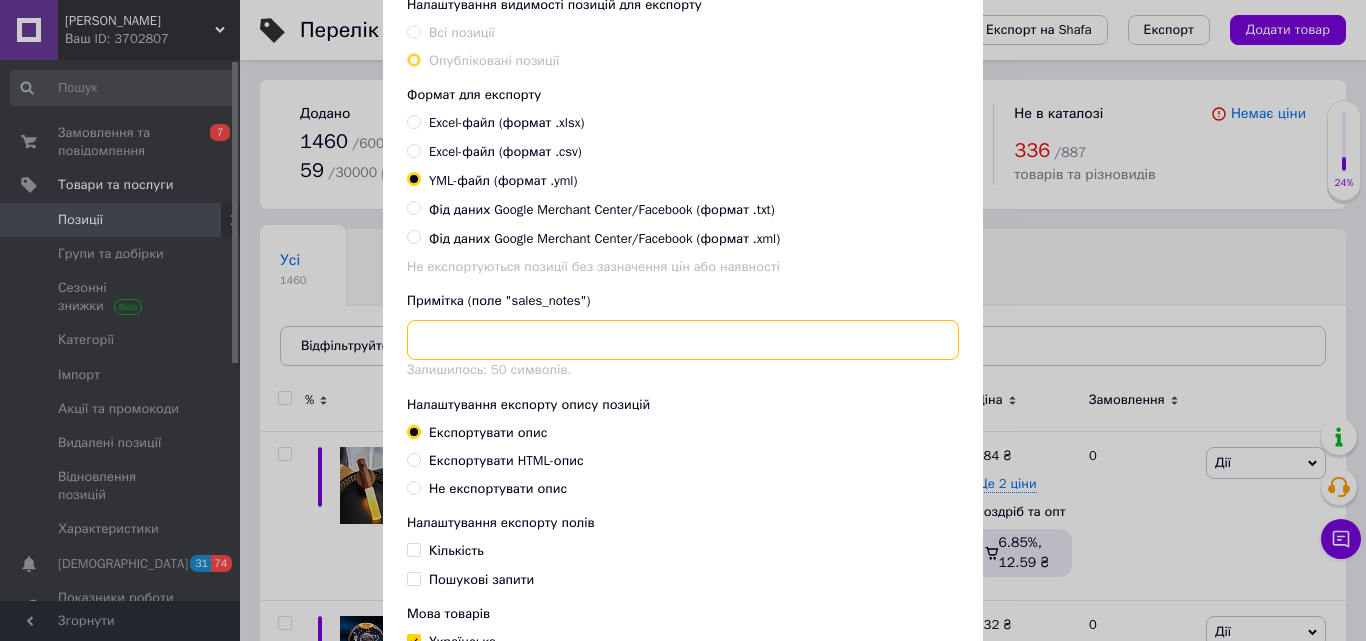 click at bounding box center (683, 340) 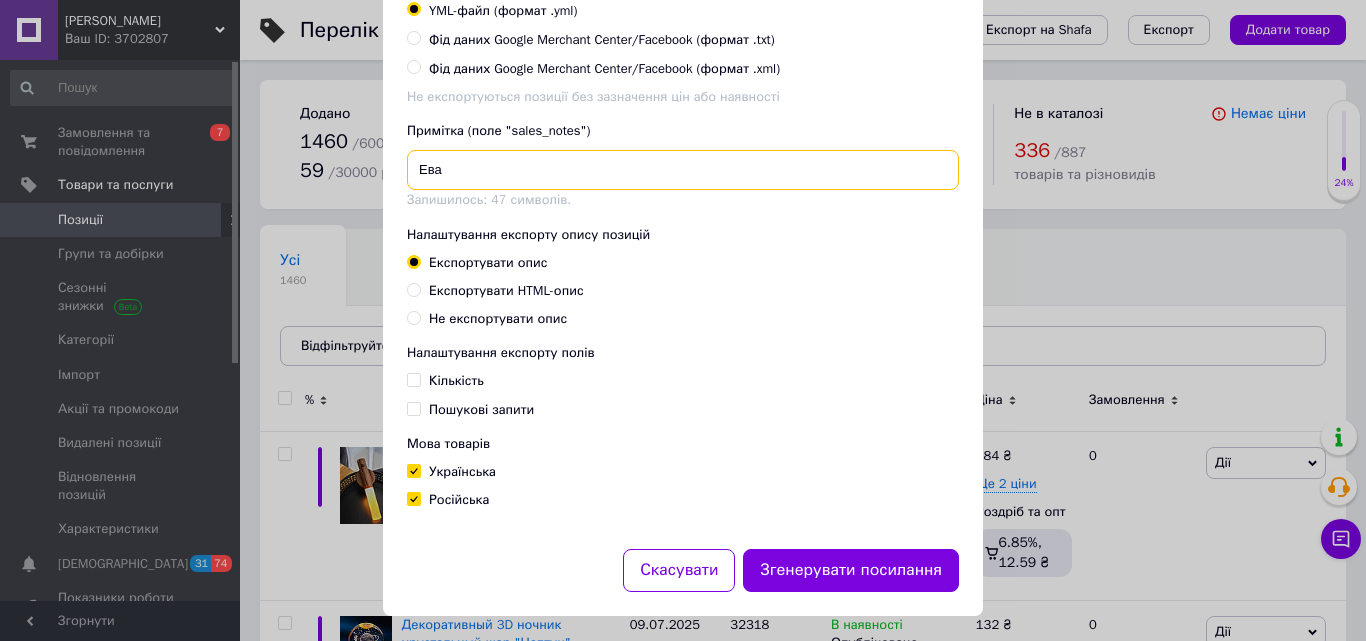 scroll, scrollTop: 478, scrollLeft: 0, axis: vertical 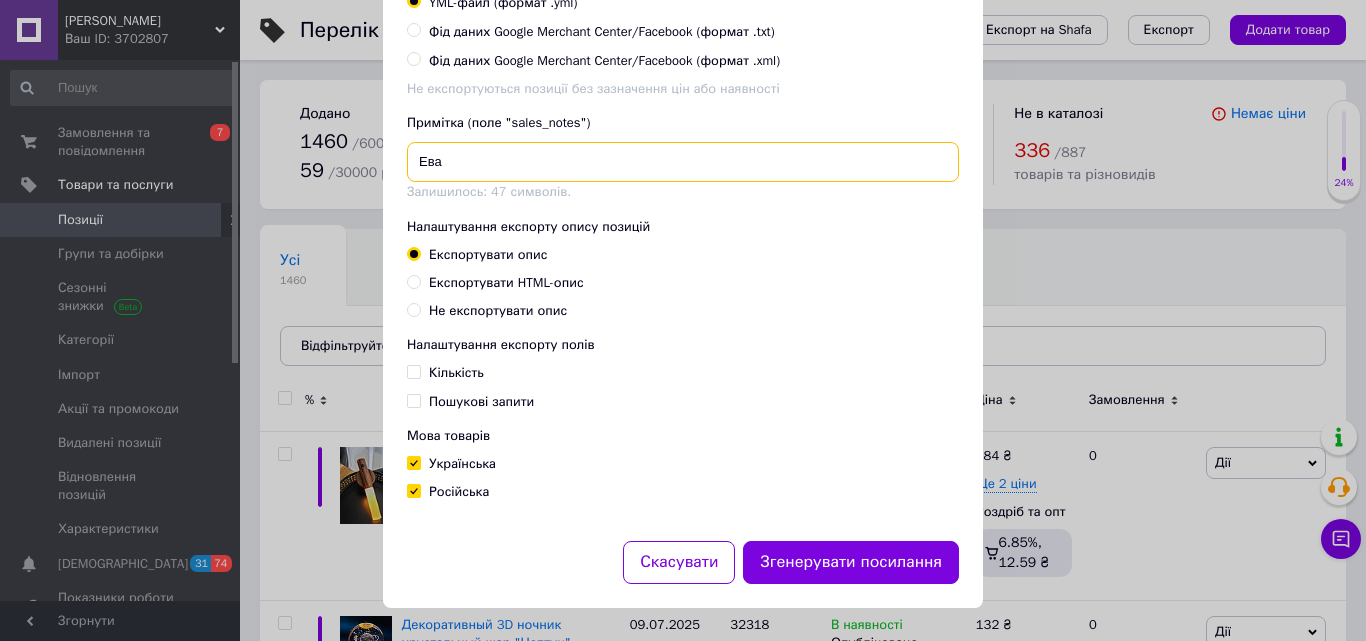 type on "Ева" 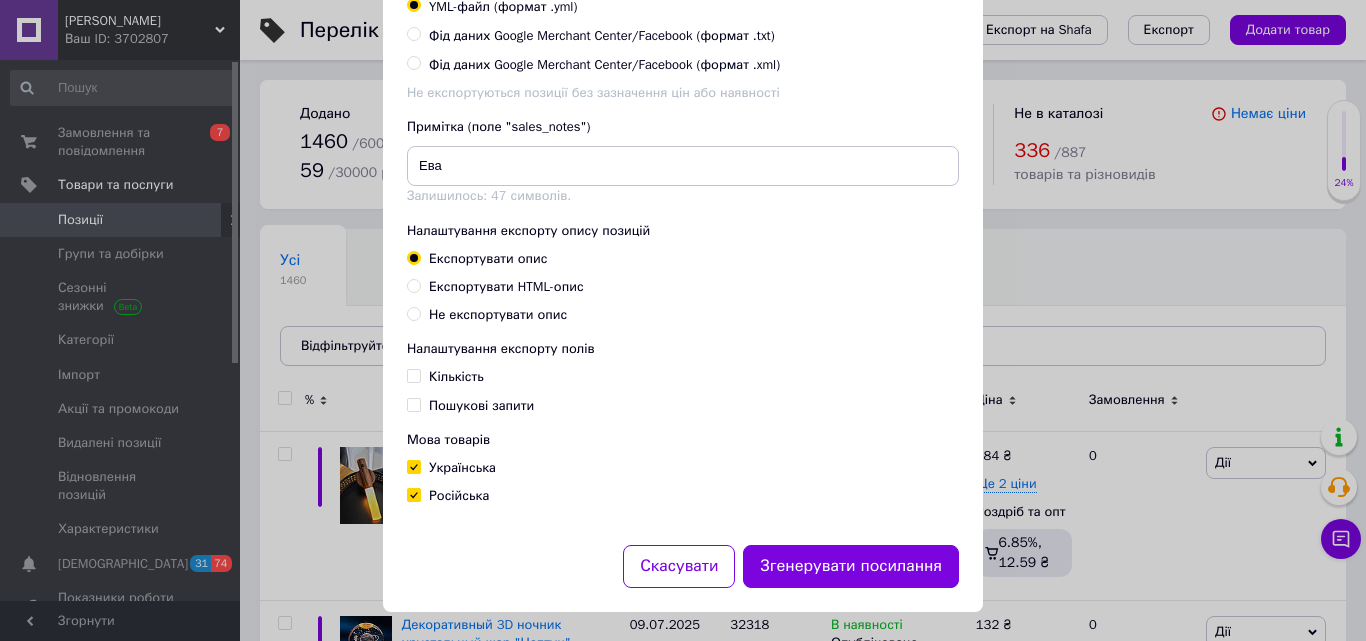 scroll, scrollTop: 478, scrollLeft: 0, axis: vertical 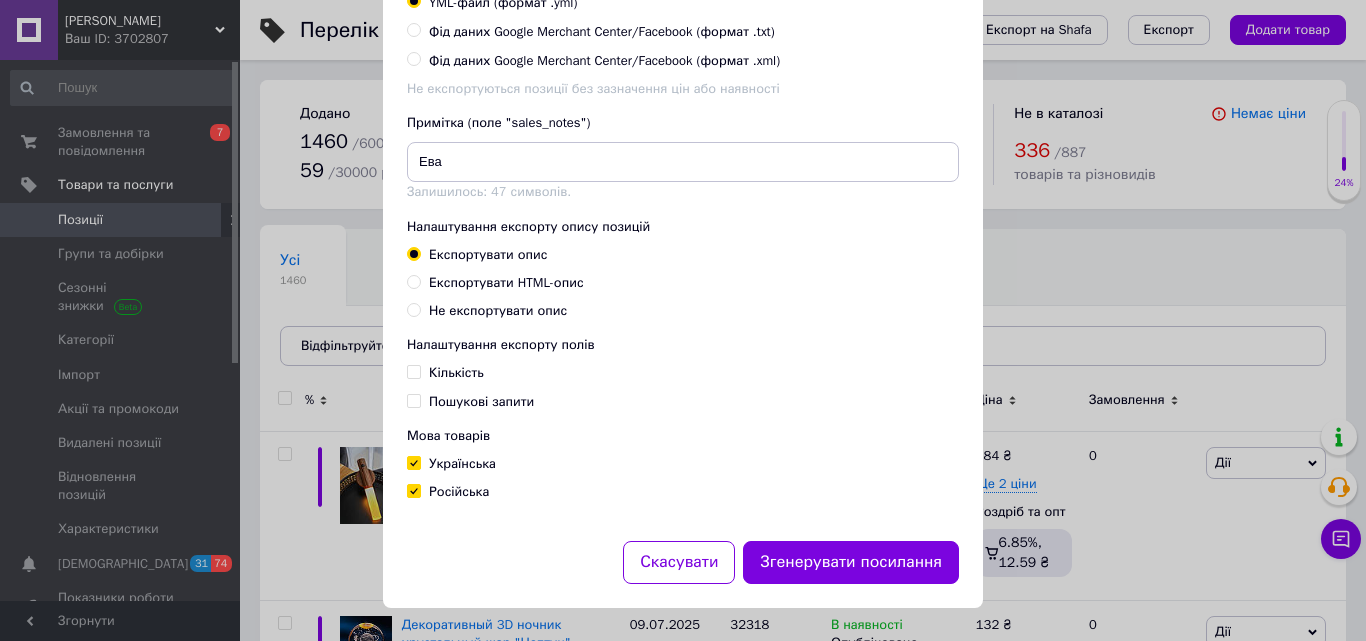click on "Кількість" at bounding box center [456, 372] 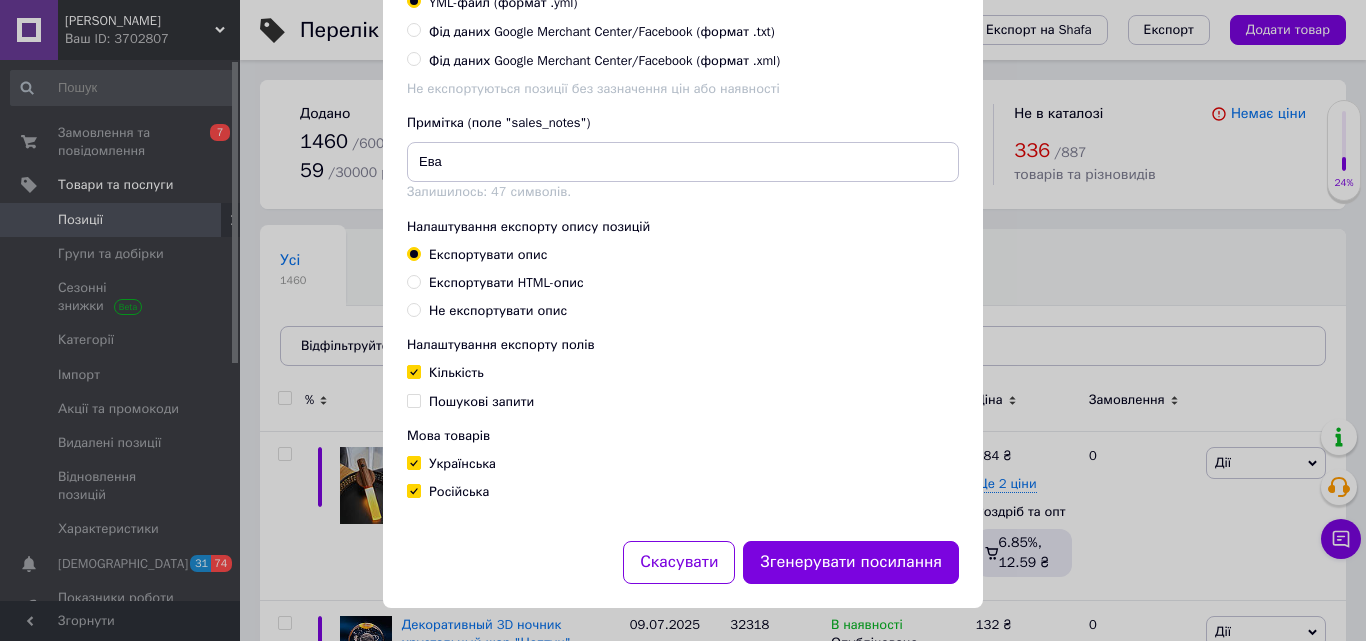 click on "Кількість" at bounding box center (456, 372) 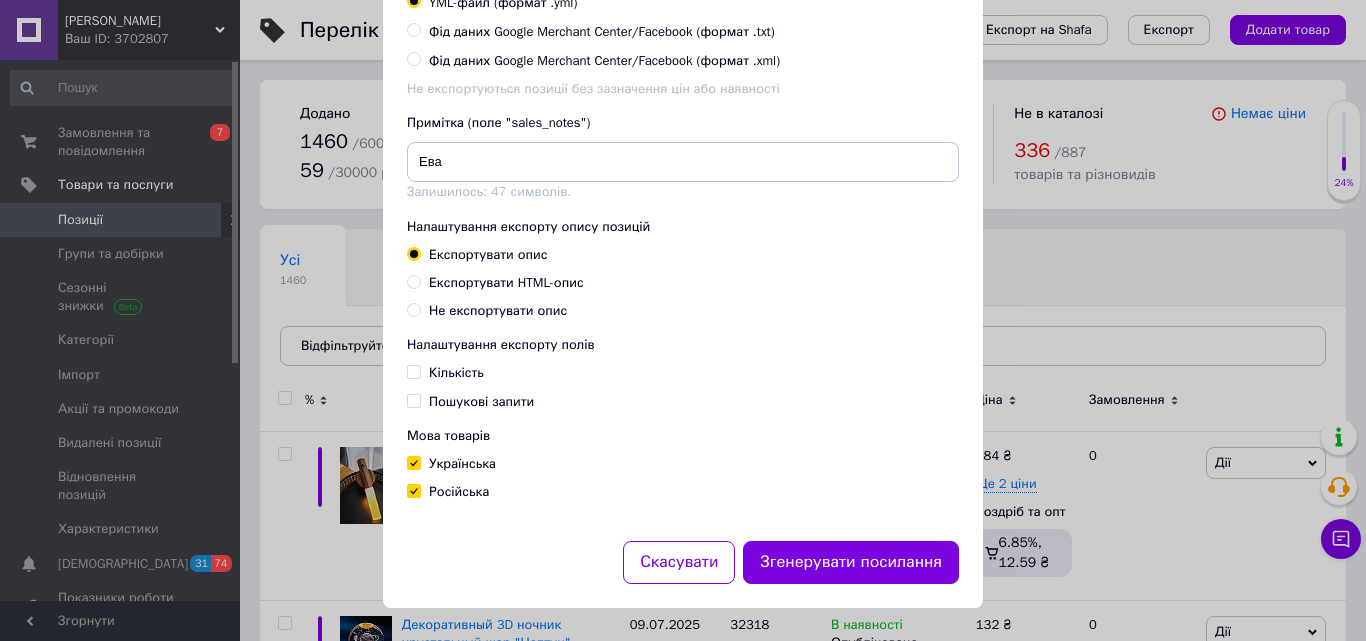 click on "Кількість" at bounding box center [456, 372] 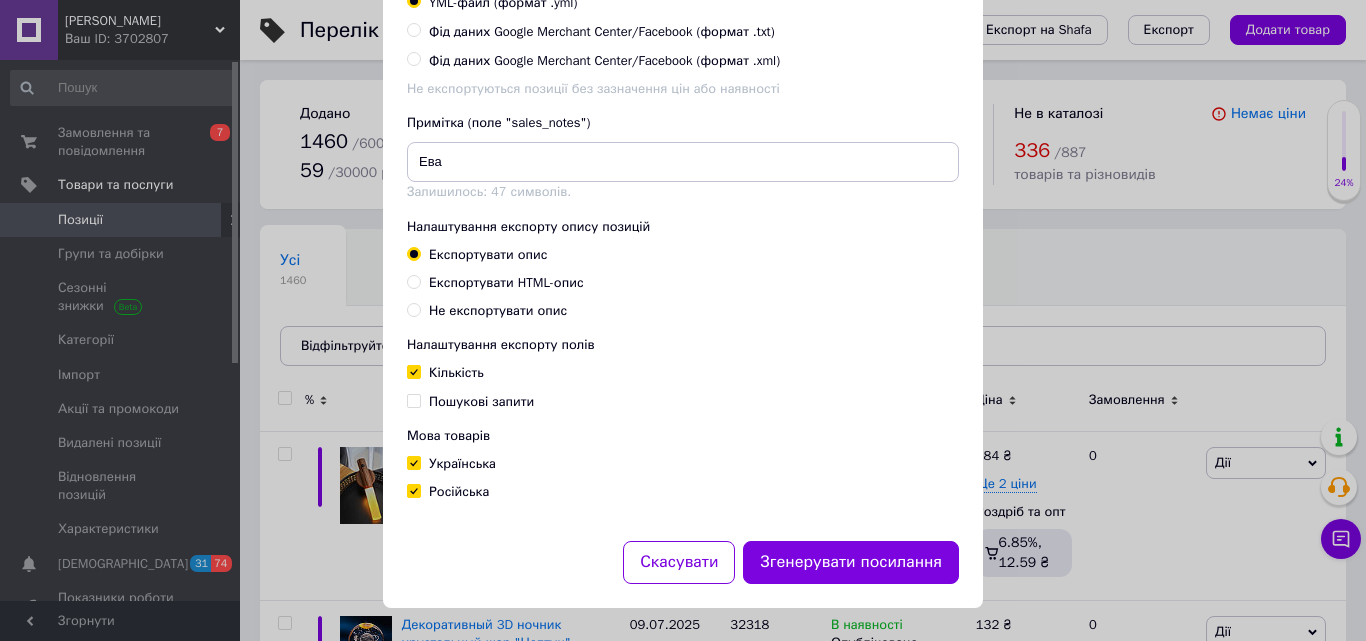 checkbox on "true" 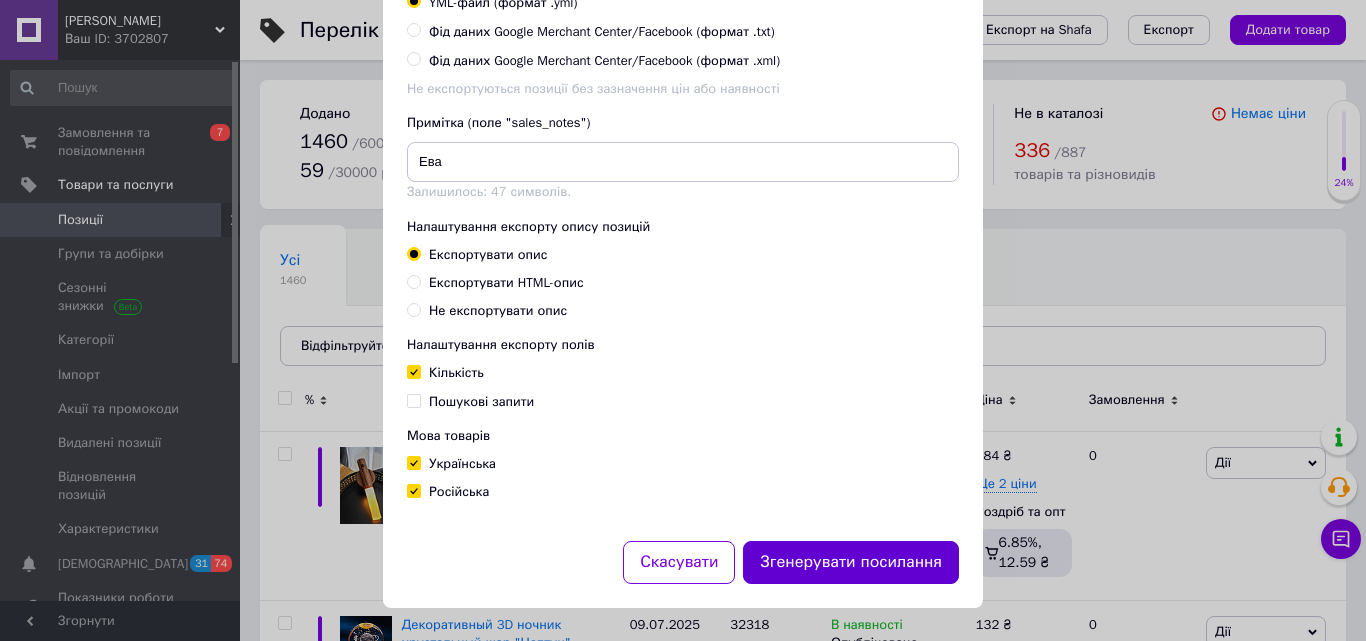 click on "Згенерувати посилання" at bounding box center [851, 562] 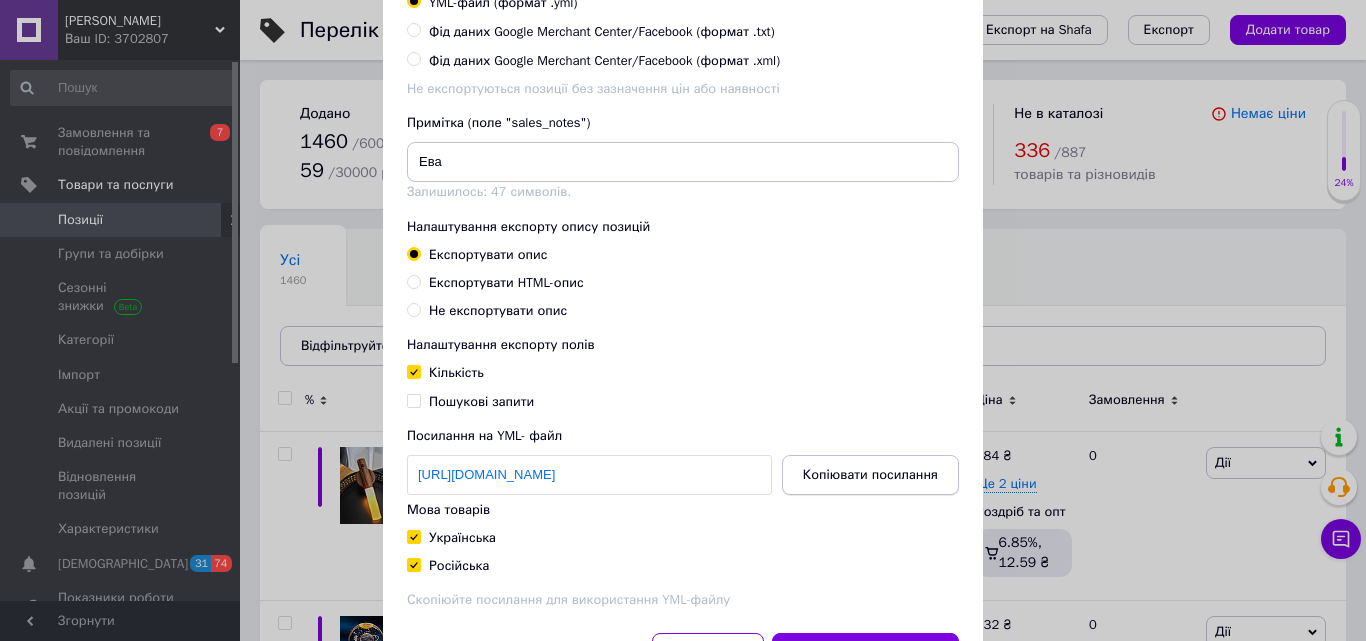 click on "Копіювати посилання" at bounding box center (870, 475) 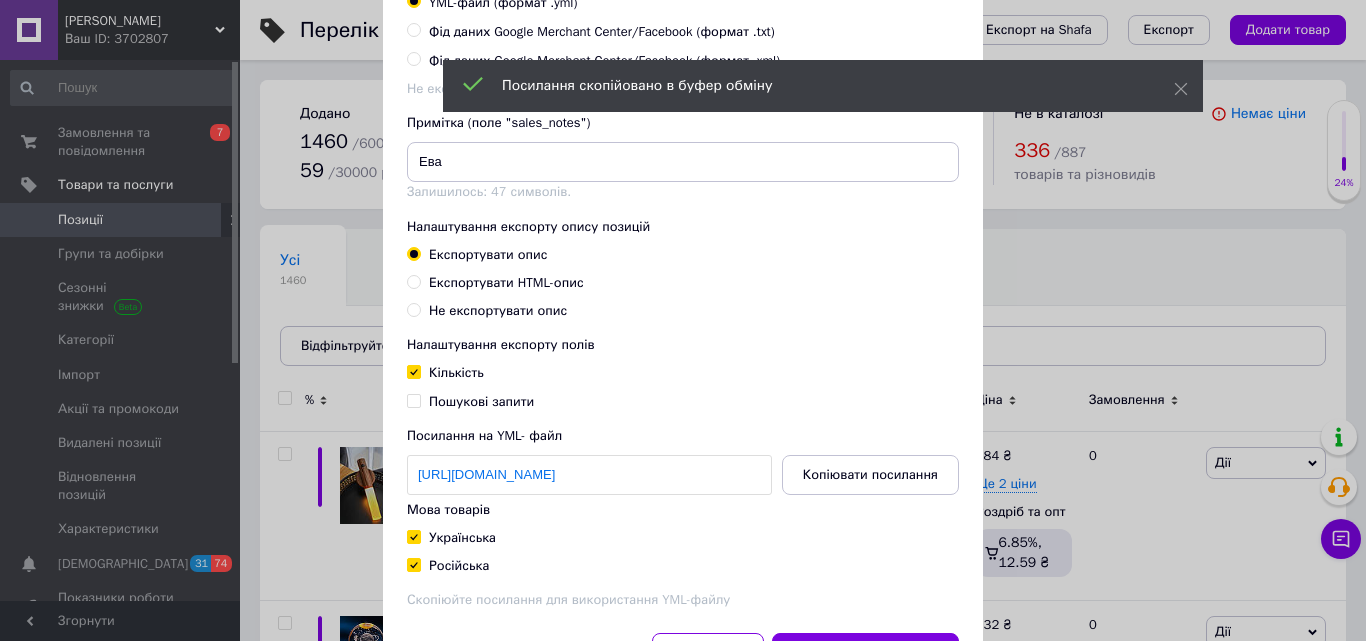 click on "https://kandelyarij.com.ua/products_feed.xml?hash_tag=3fcc7469709aef3854ca522fa3bb1b7d&sales_notes=%25D0%2595%25D0%25B2%25D0%25B0&product_ids=&label_ids=&exclude_fields=&html_description=0&yandex_cpa=&process_presence_sure=&languages=uk%2Cru&extra_fields=quantityInStock&group_ids=" at bounding box center (486, 474) 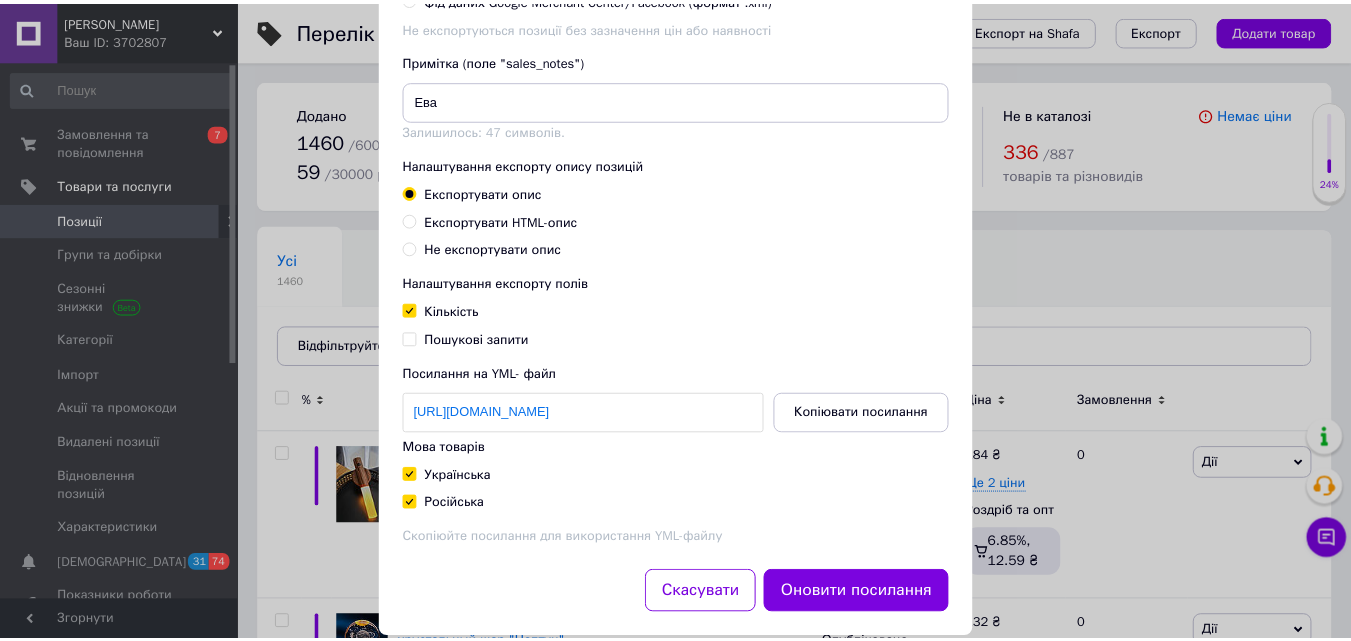 scroll, scrollTop: 567, scrollLeft: 0, axis: vertical 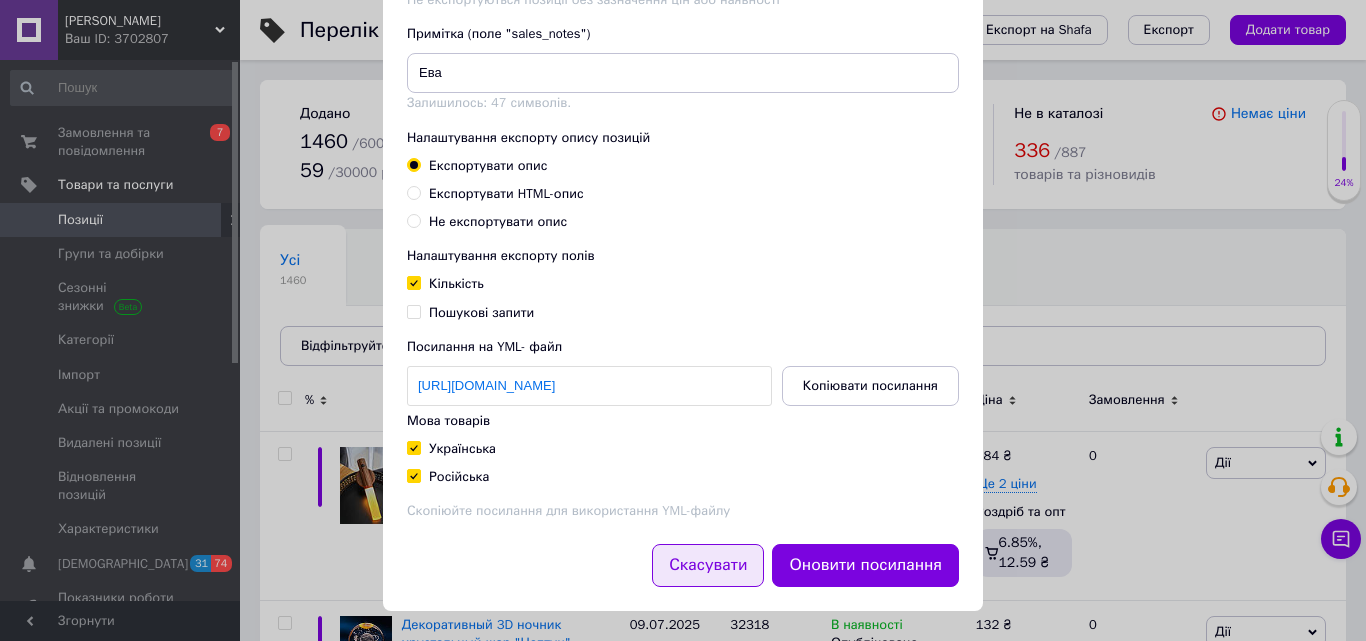 click on "Скасувати" at bounding box center [708, 565] 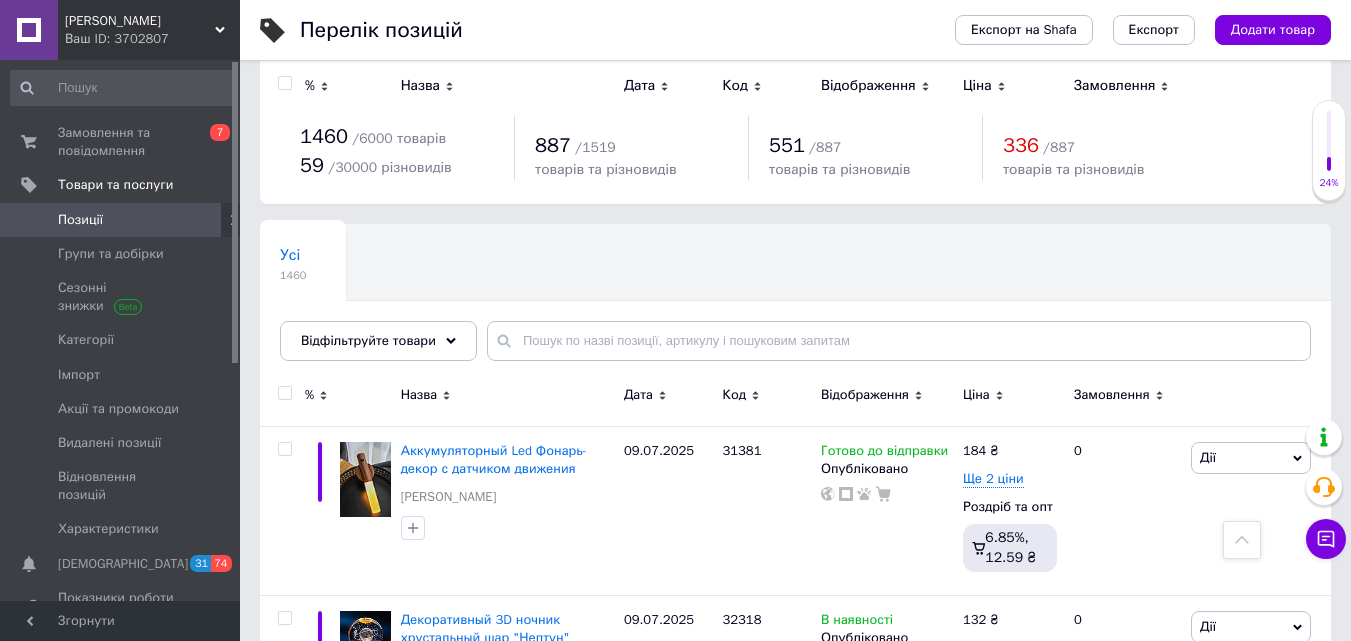 scroll, scrollTop: 0, scrollLeft: 0, axis: both 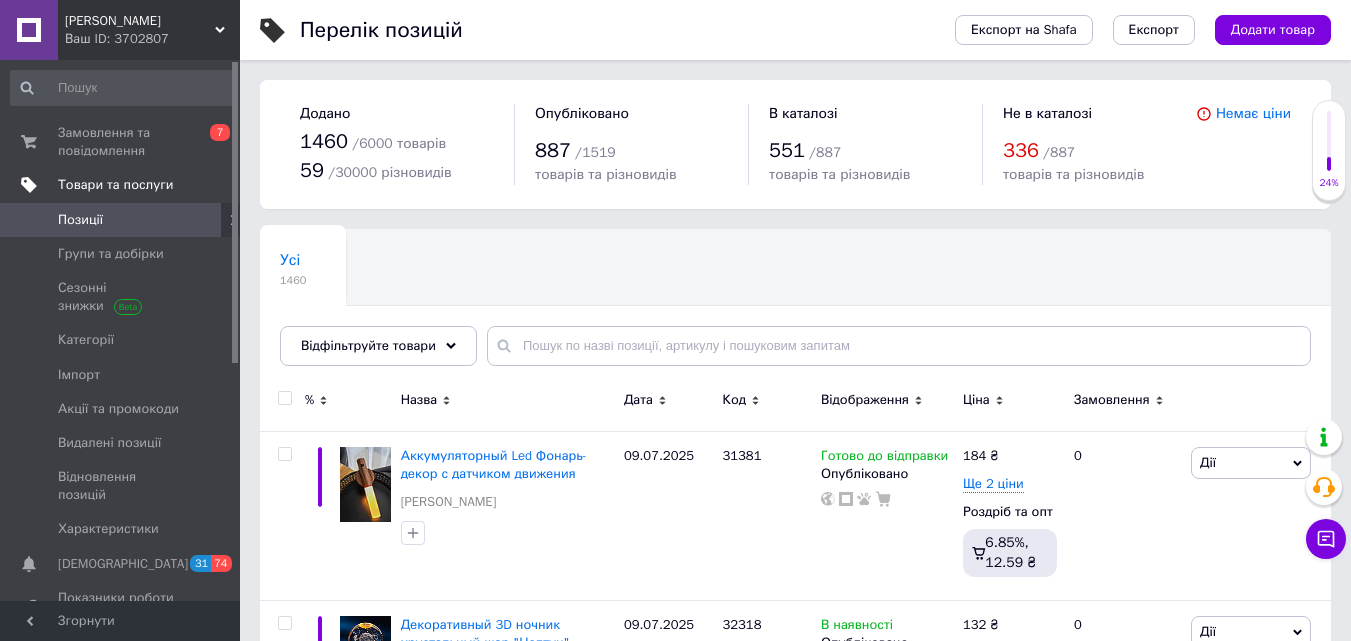 click on "Товари та послуги" at bounding box center [115, 185] 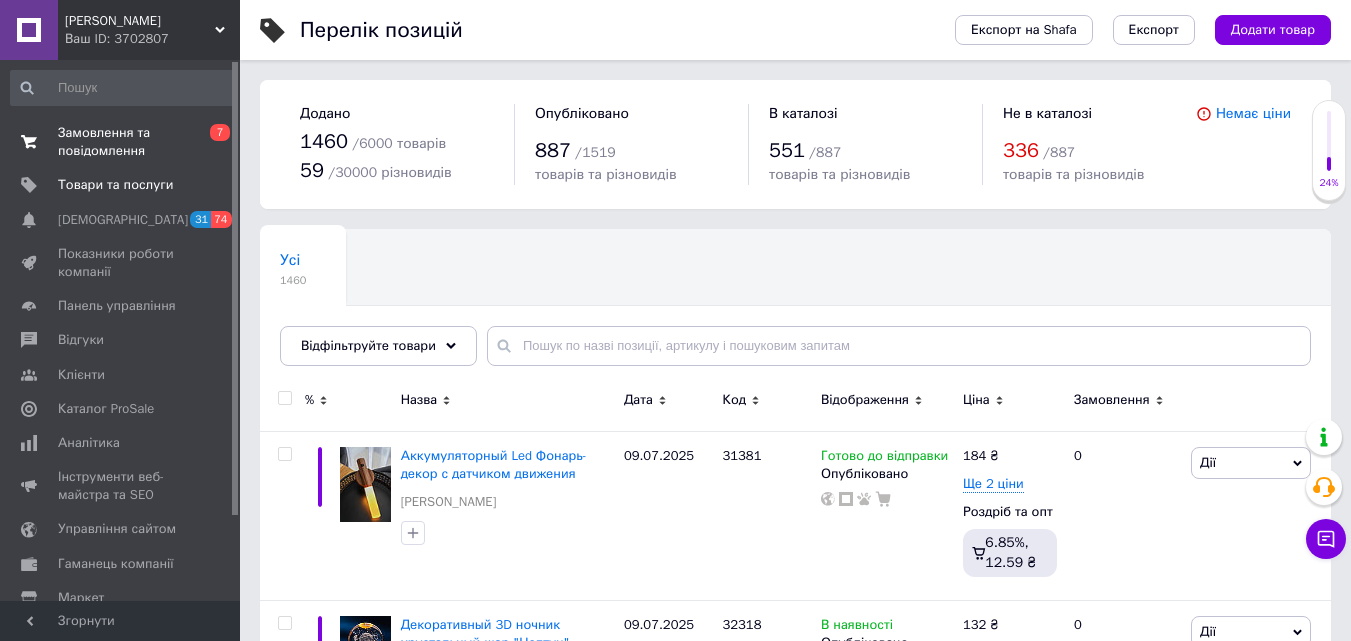 click on "Замовлення та повідомлення" at bounding box center (121, 142) 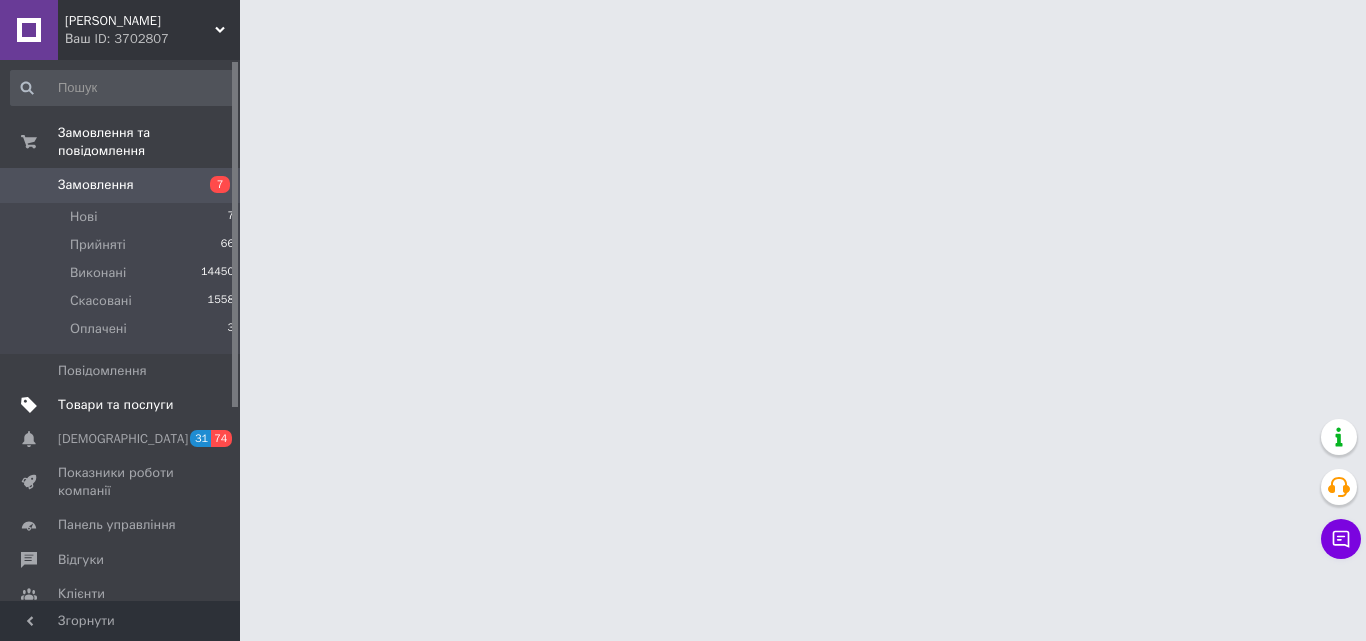 click on "Товари та послуги" at bounding box center [123, 405] 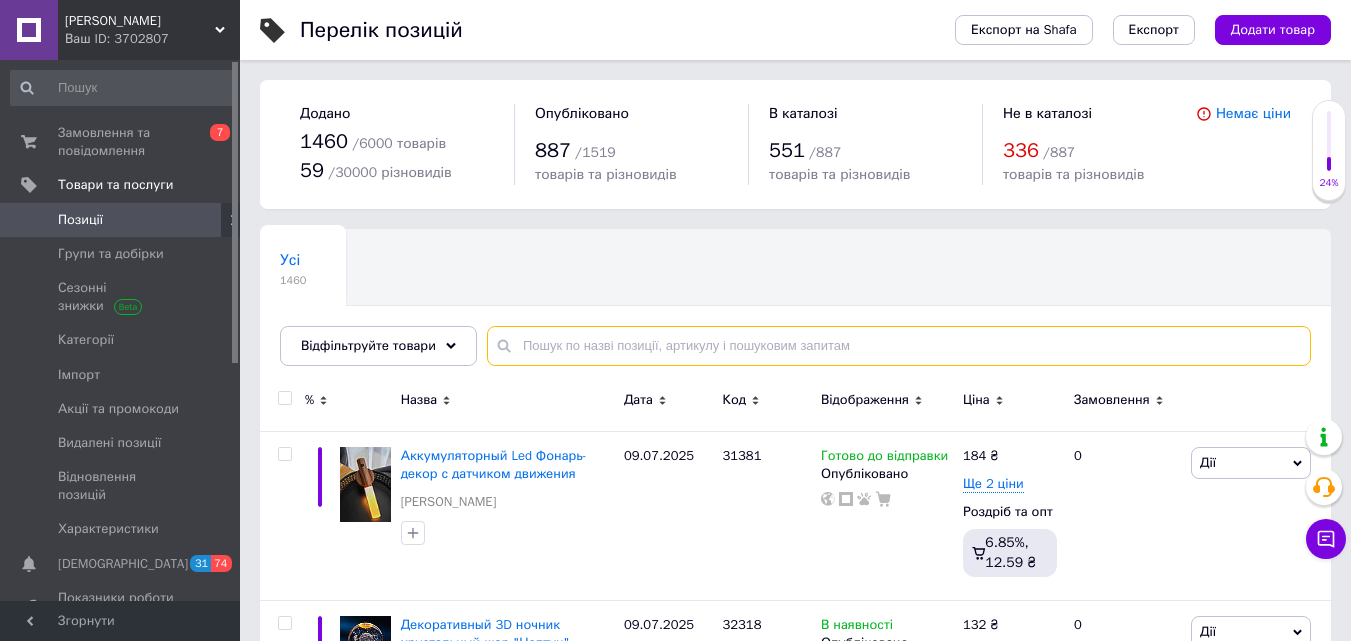 click at bounding box center [899, 346] 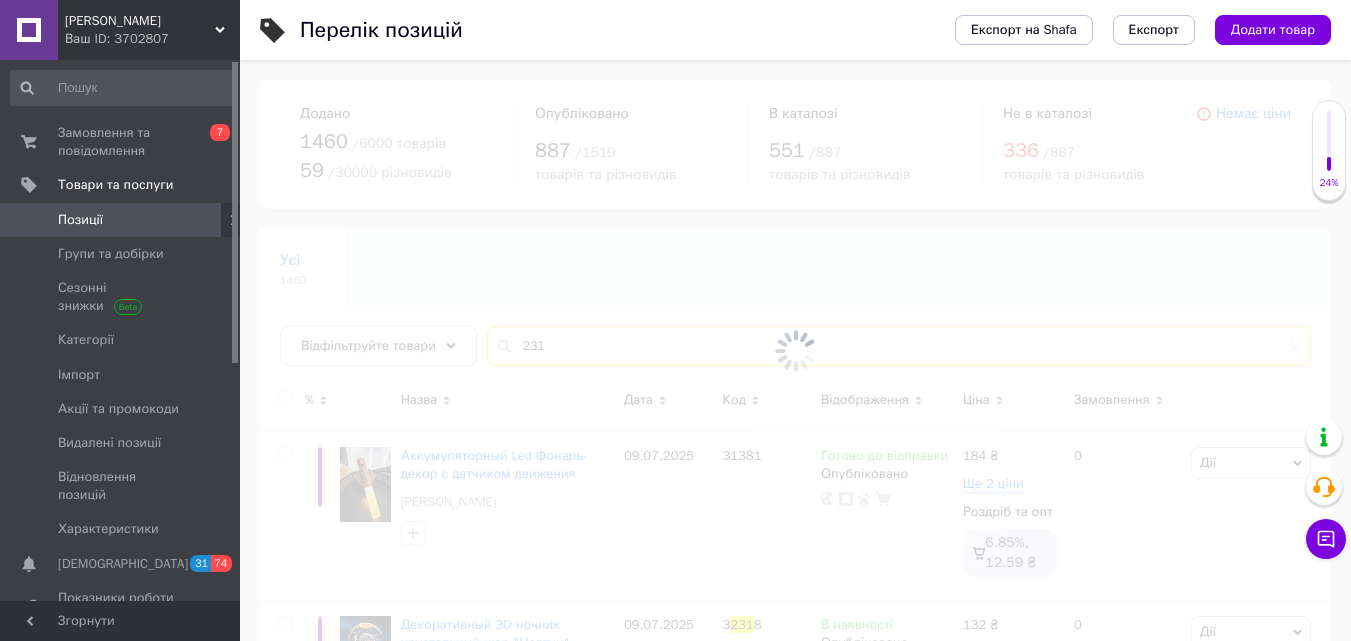 type on "231" 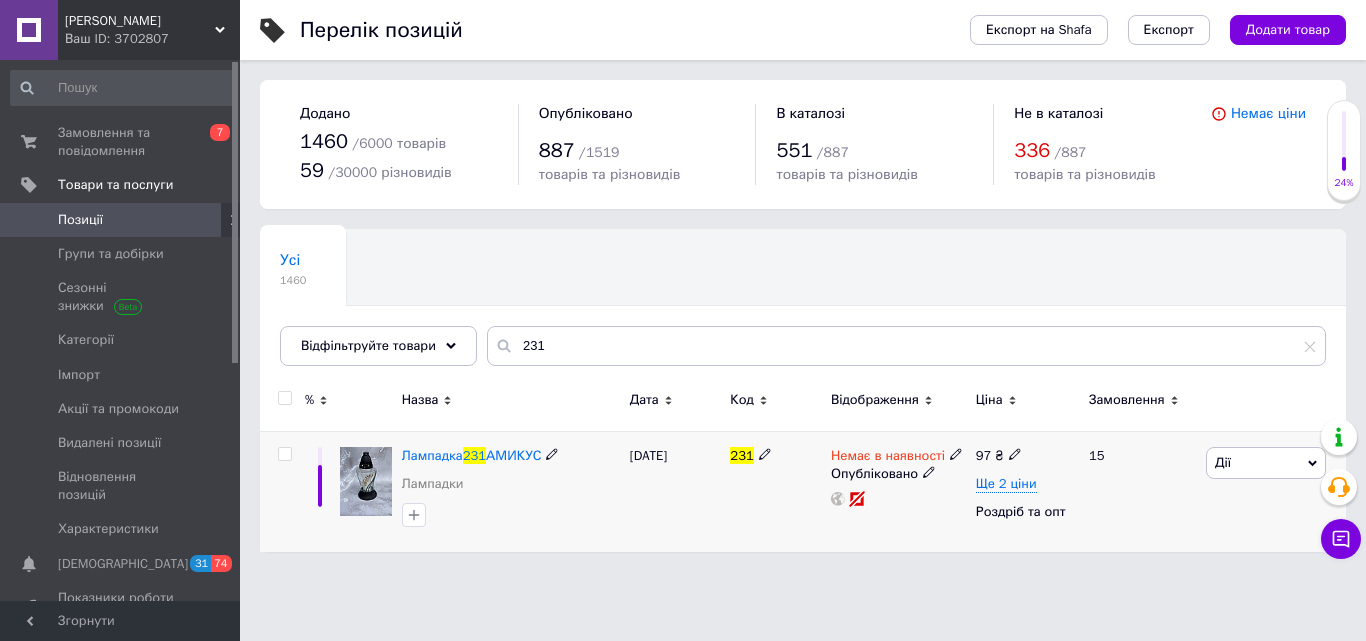 click 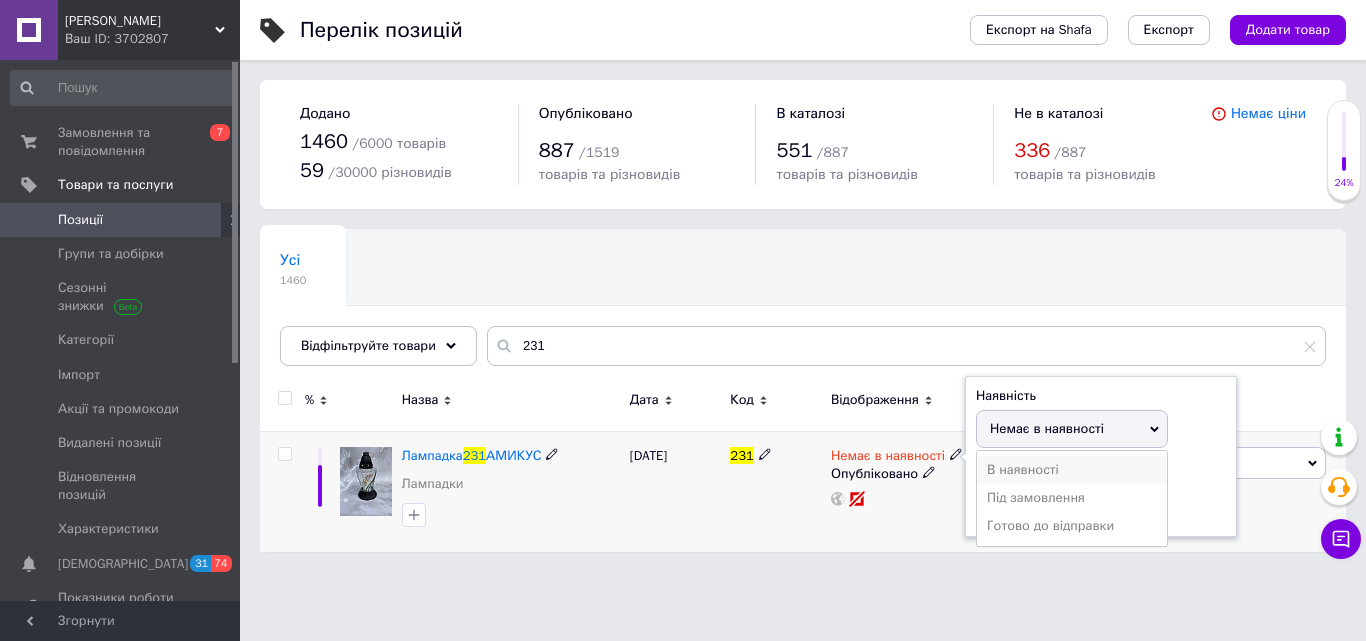 click on "В наявності" at bounding box center [1072, 470] 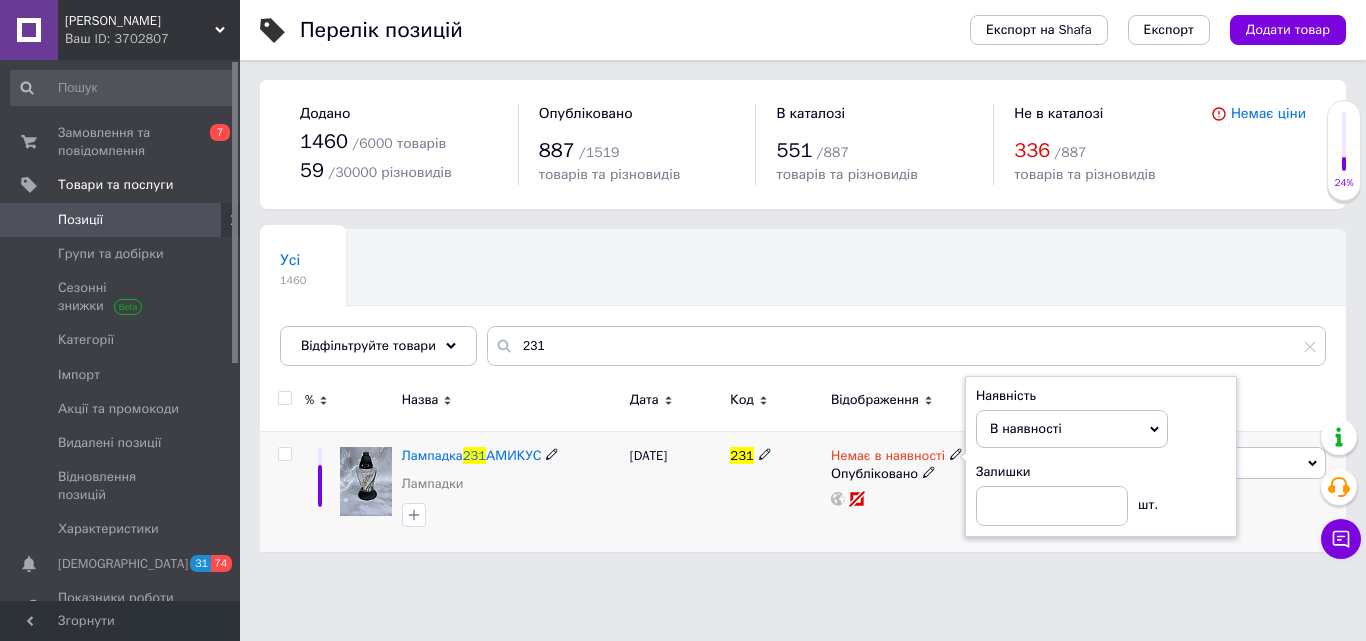 click on "Немає в наявності Наявність В наявності Немає в наявності Під замовлення Готово до відправки Залишки шт. Опубліковано" at bounding box center [898, 491] 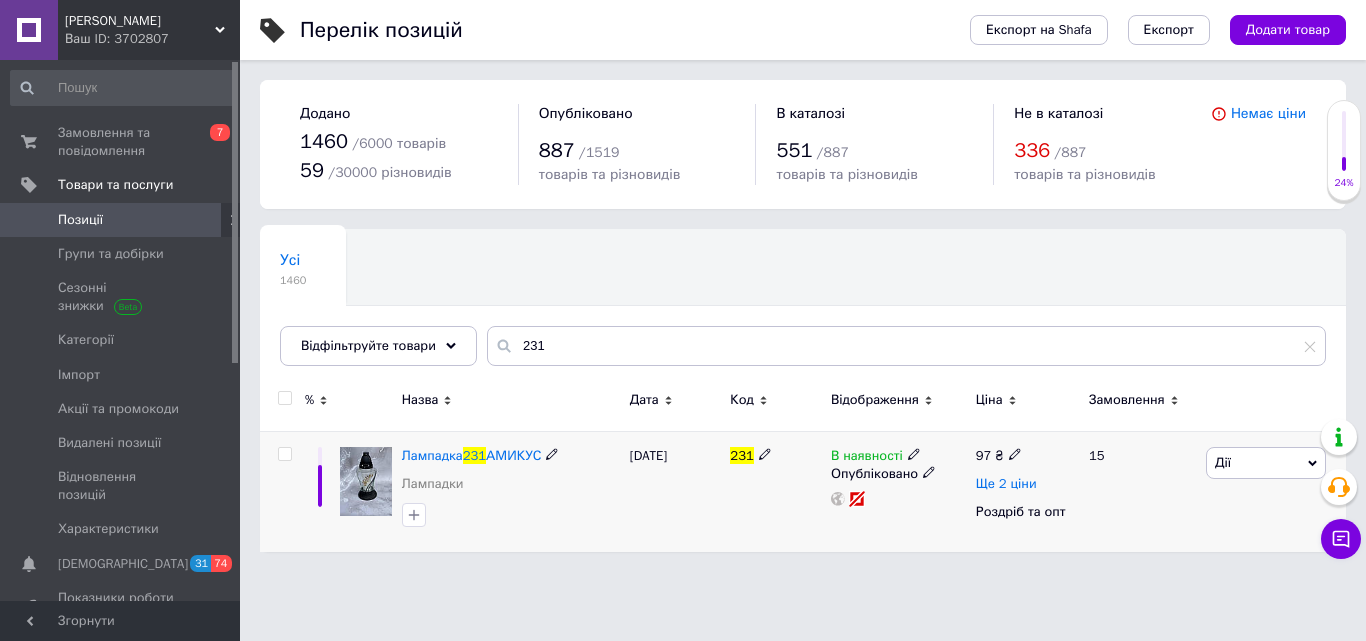 click on "Ще 2 ціни" at bounding box center (1006, 484) 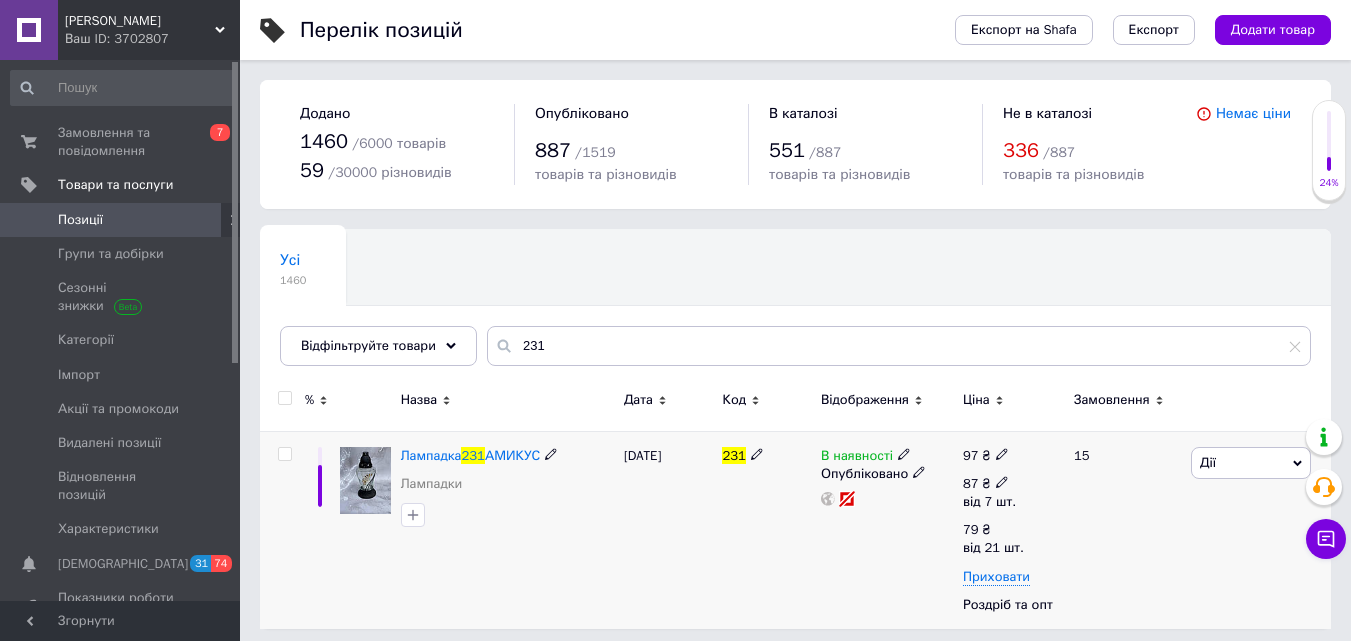 click on "97   ₴ 87   ₴ від 7 шт. 79   ₴ від 21 шт. Приховати Роздріб та опт" at bounding box center (1010, 530) 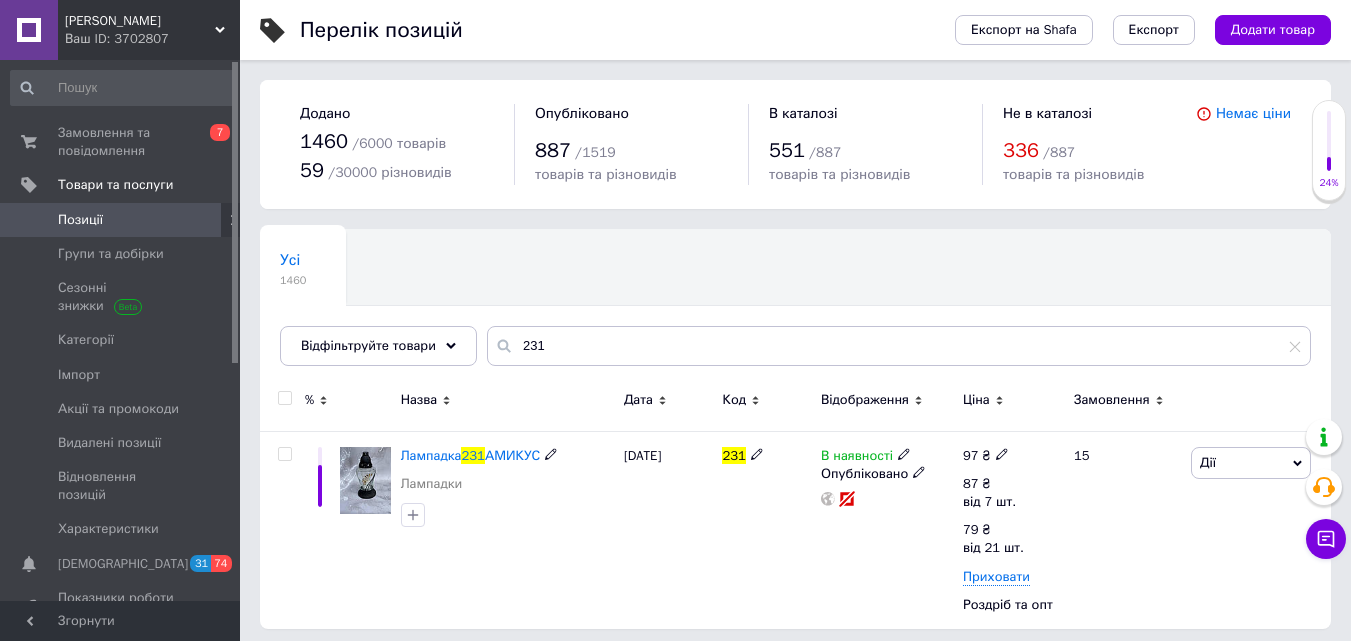 click 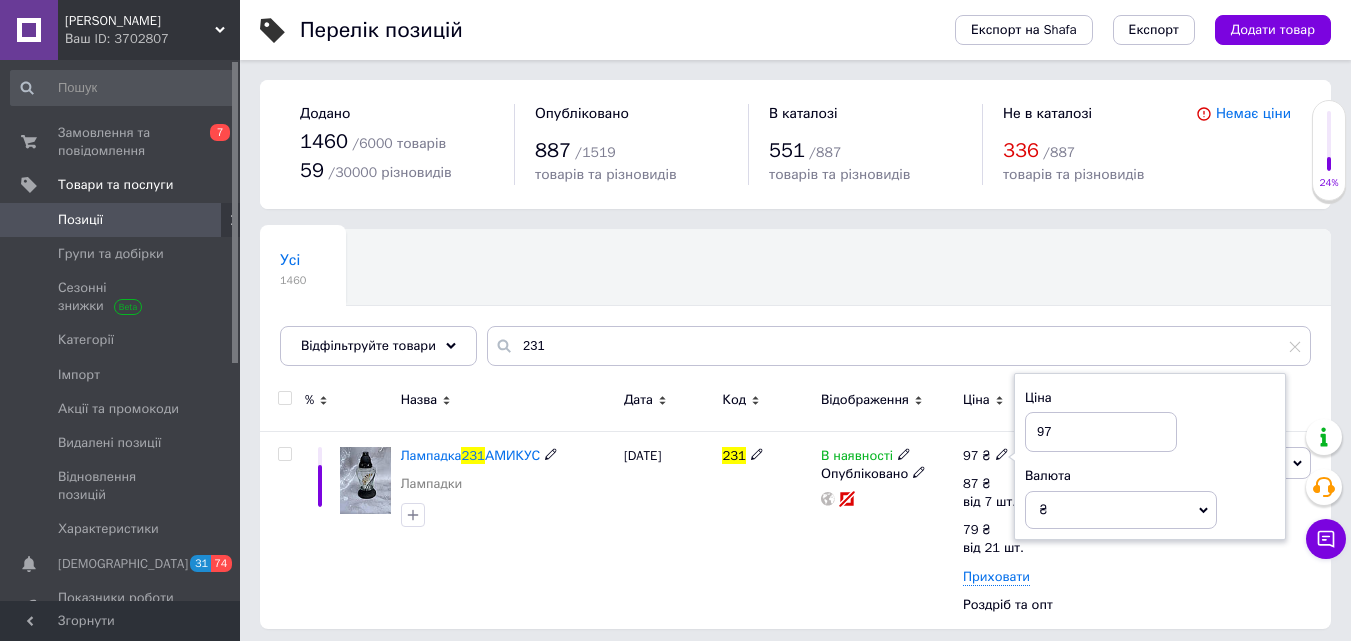 click on "97" at bounding box center (1101, 432) 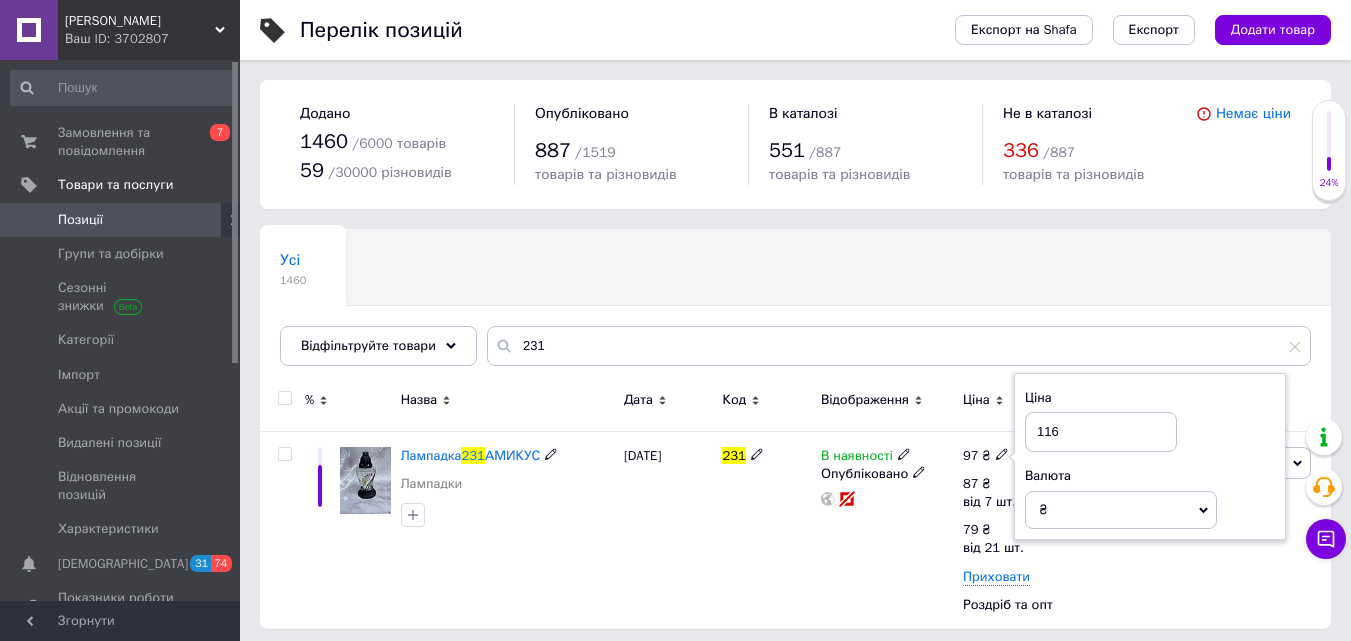 type on "116" 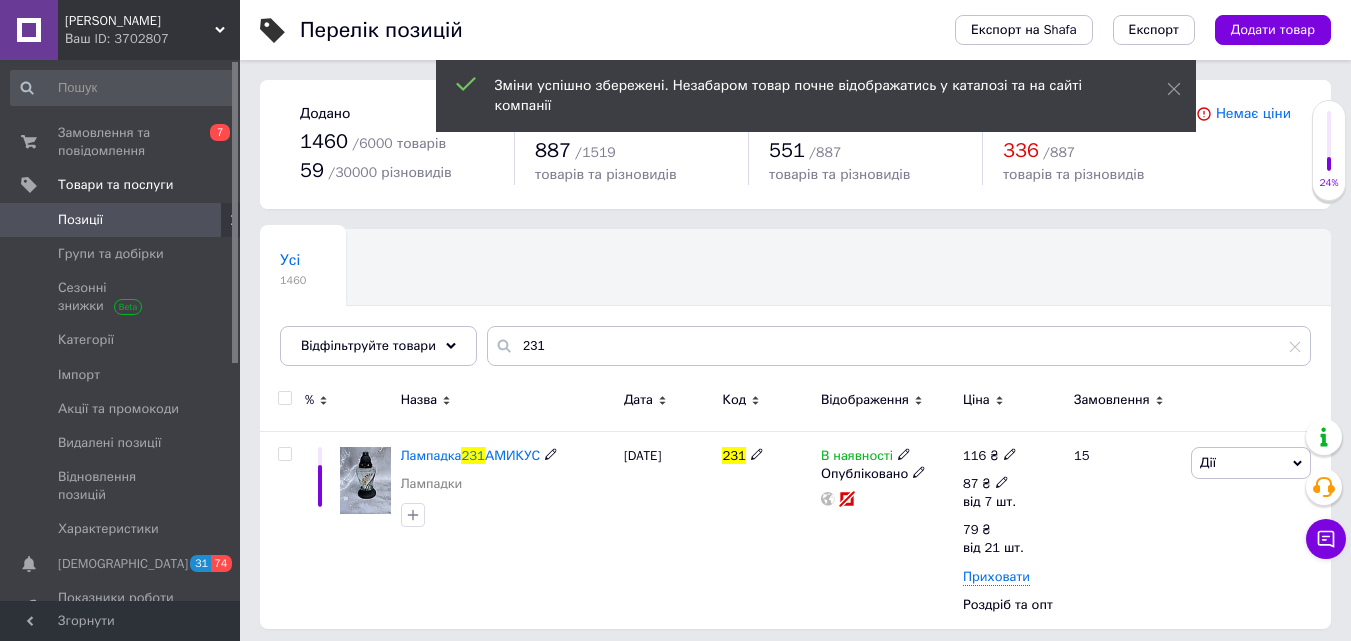 click on "87   ₴" at bounding box center [989, 484] 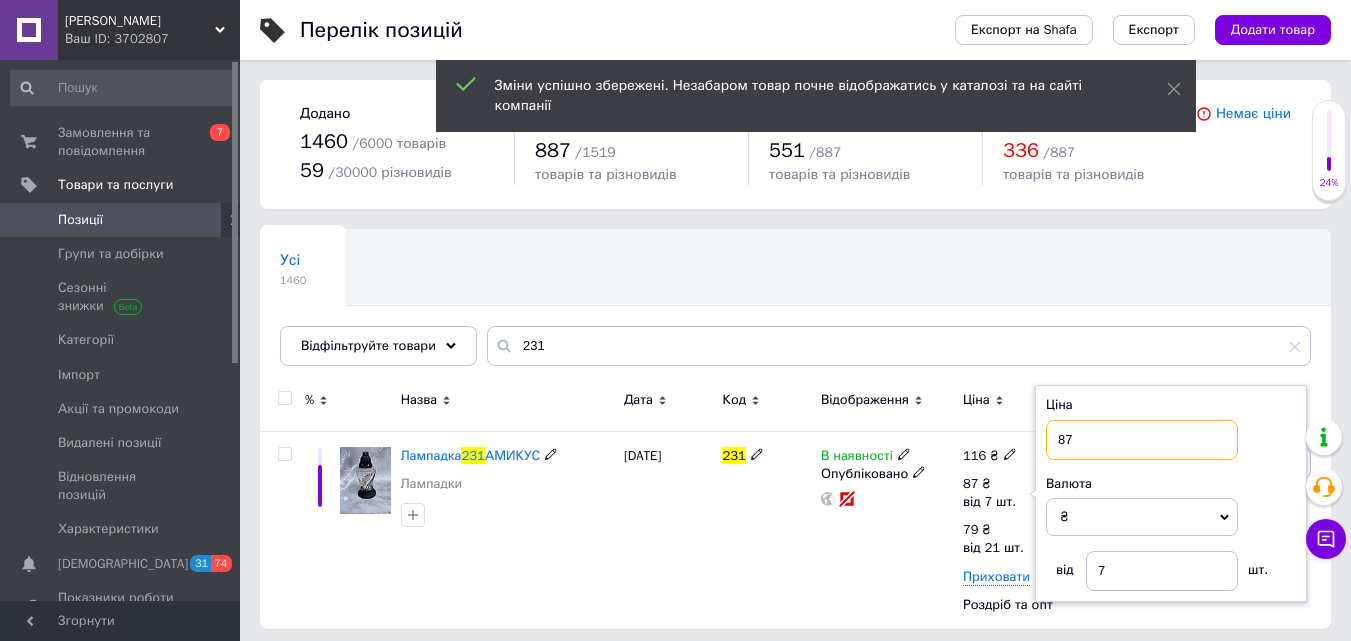 click on "87" at bounding box center [1142, 440] 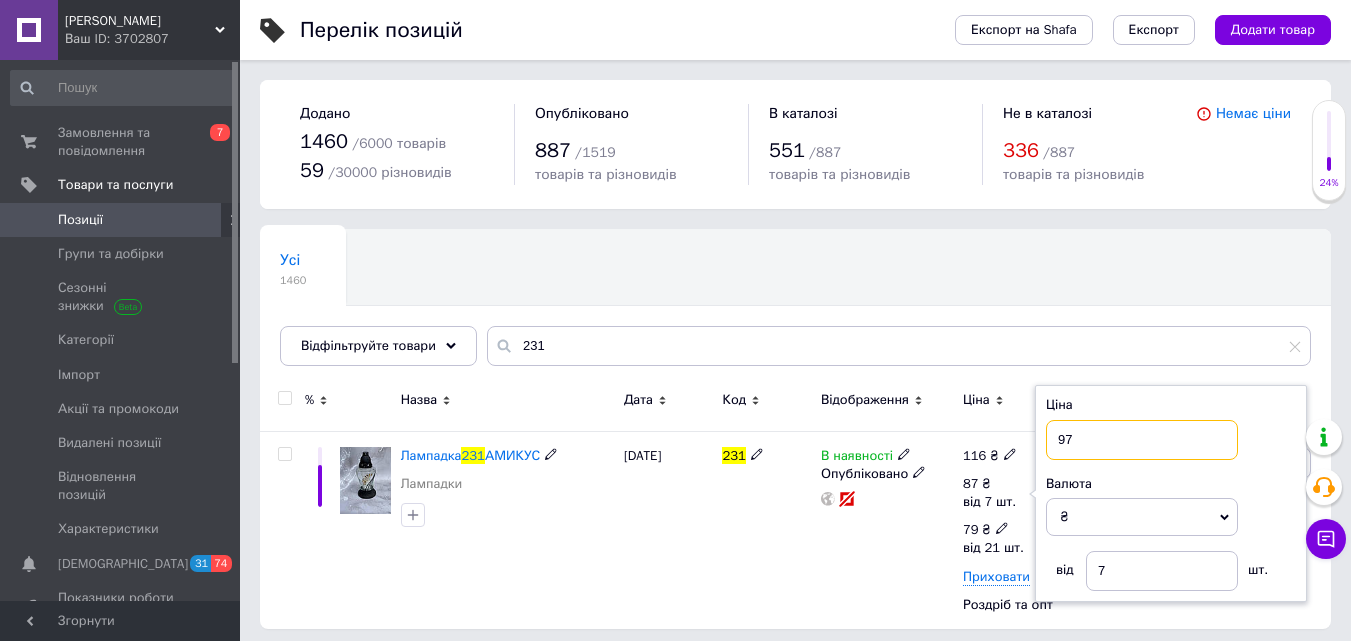 type on "97" 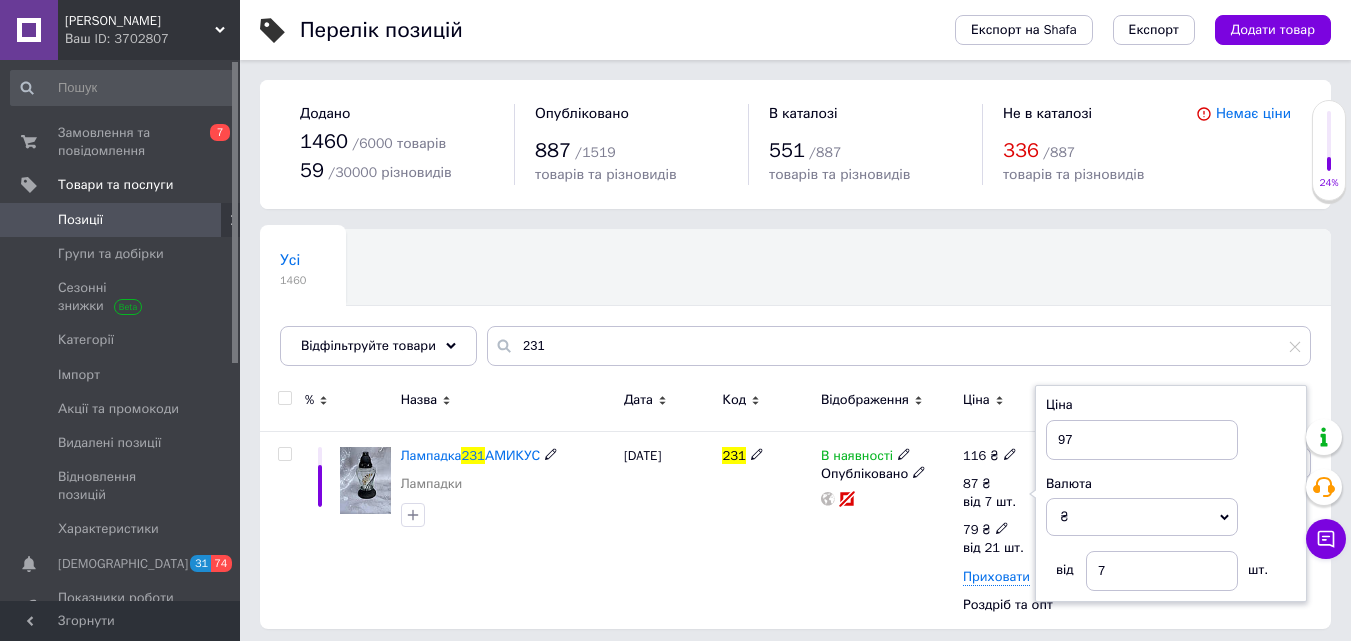 click 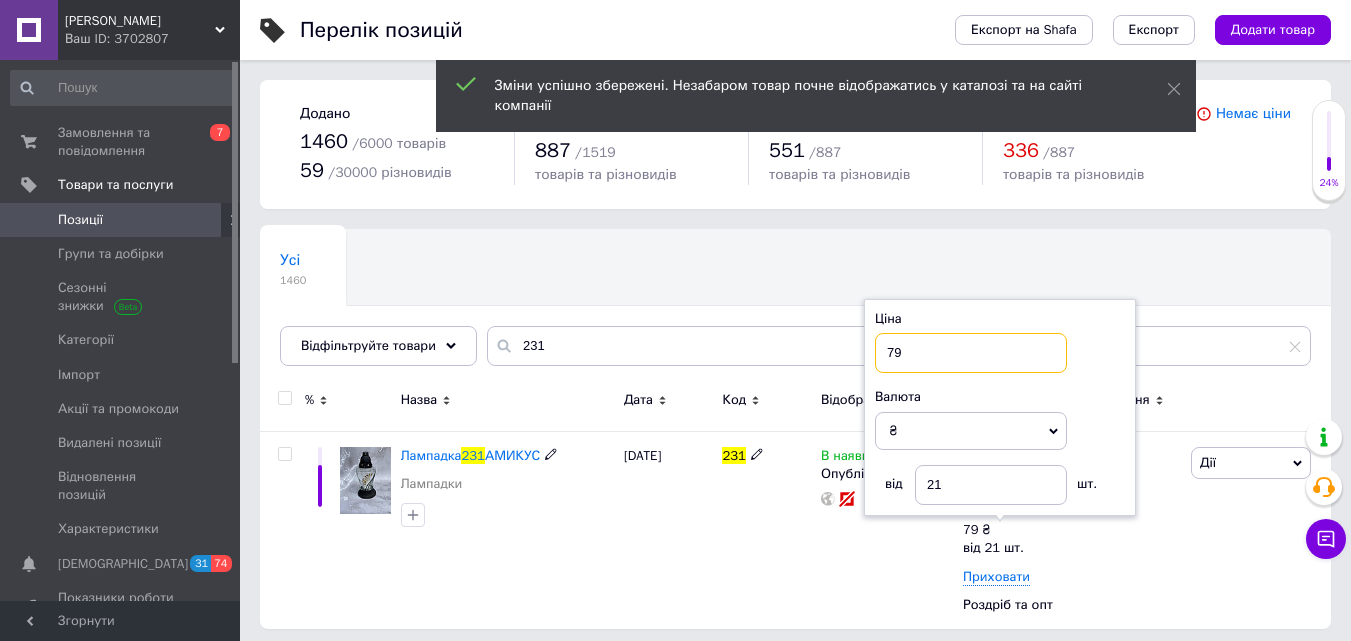 click on "79" at bounding box center [971, 353] 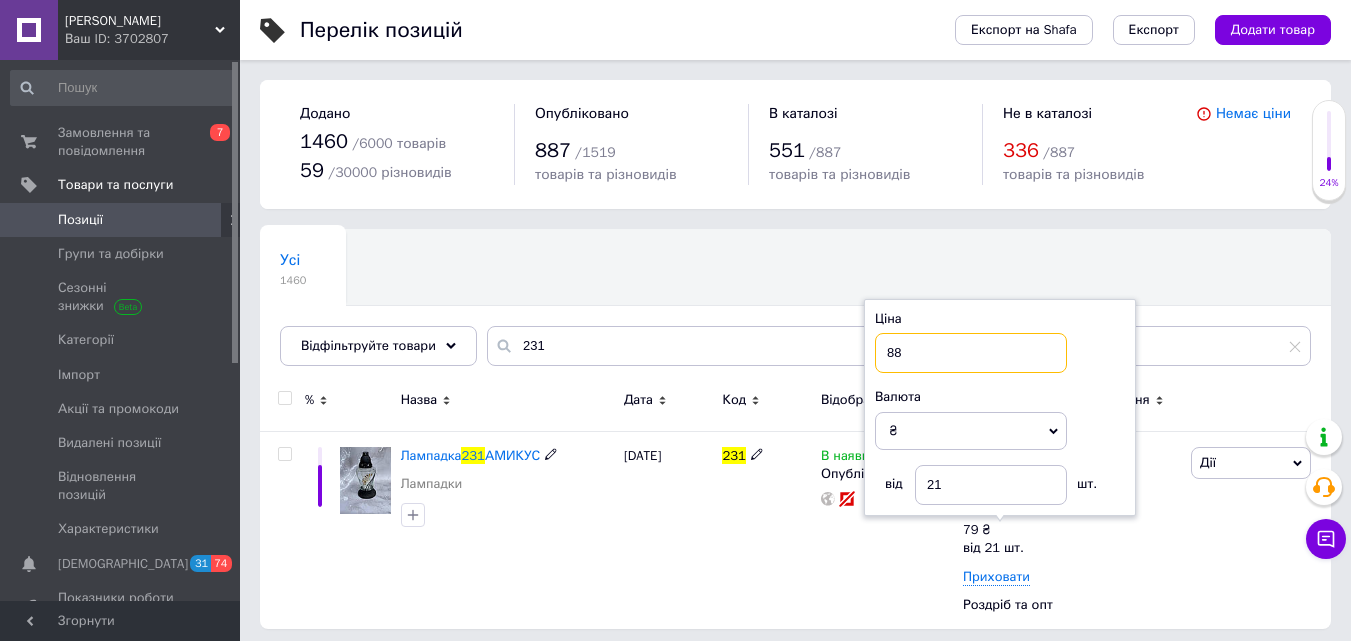 type on "88" 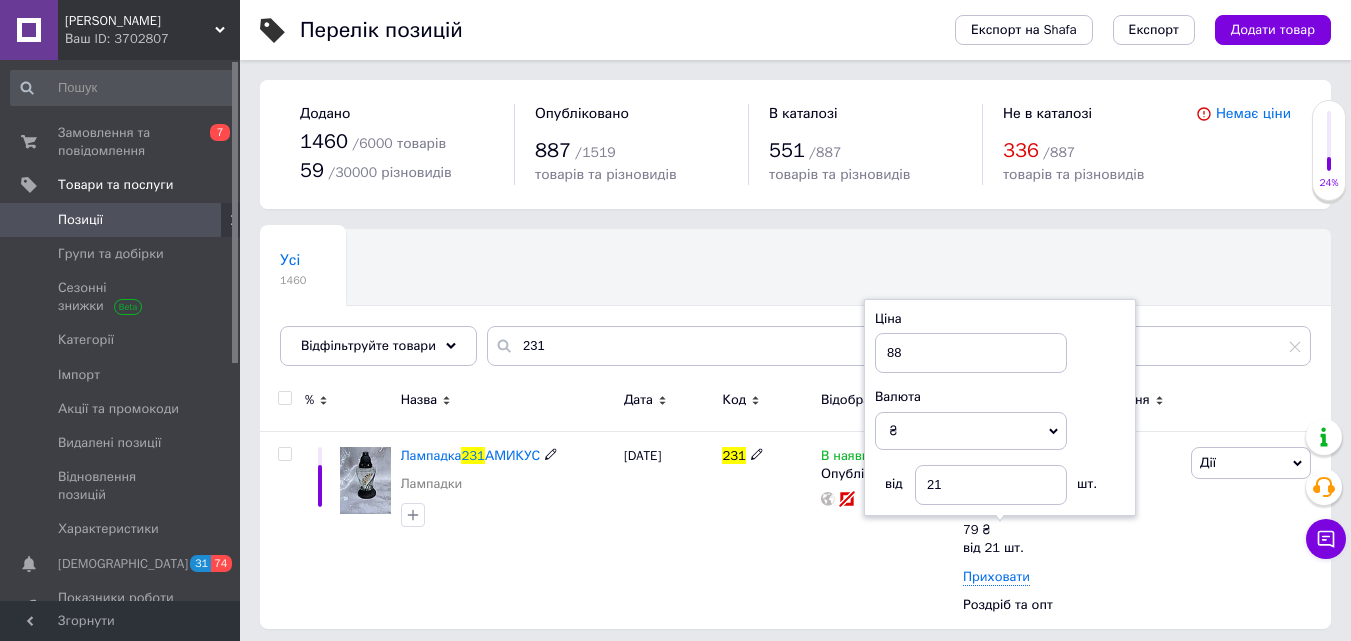 click on "В наявності Опубліковано" at bounding box center (887, 530) 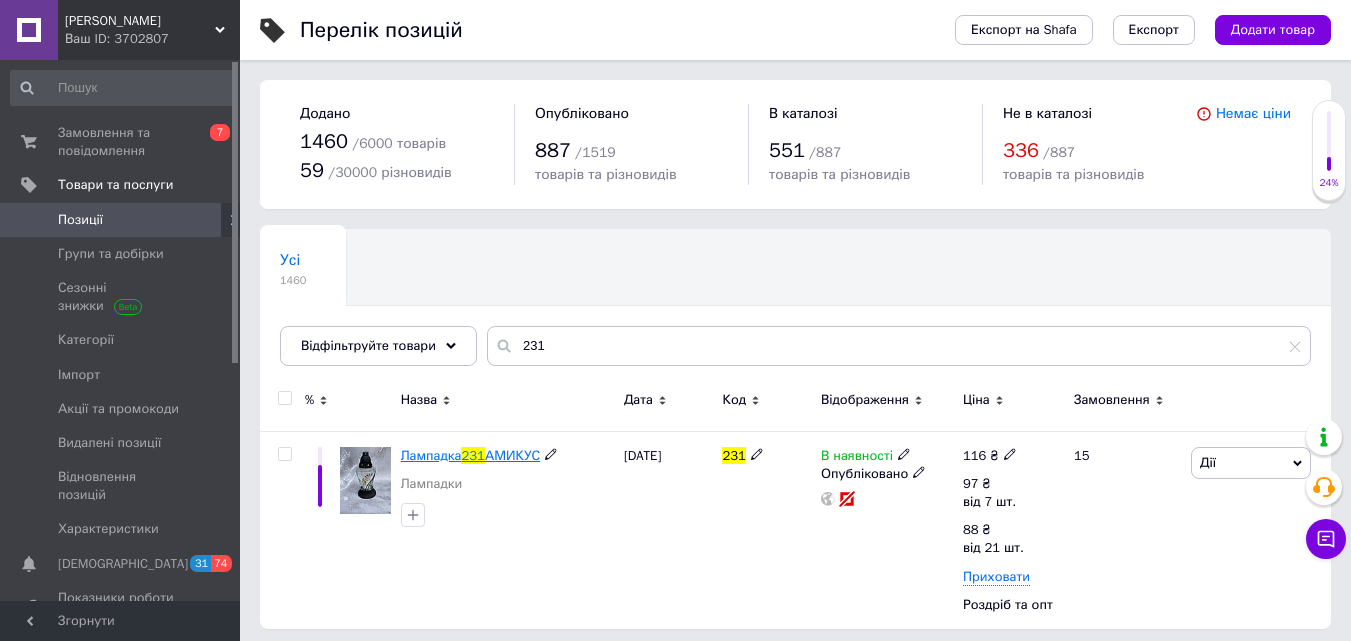 click on "Лампадка" at bounding box center (431, 455) 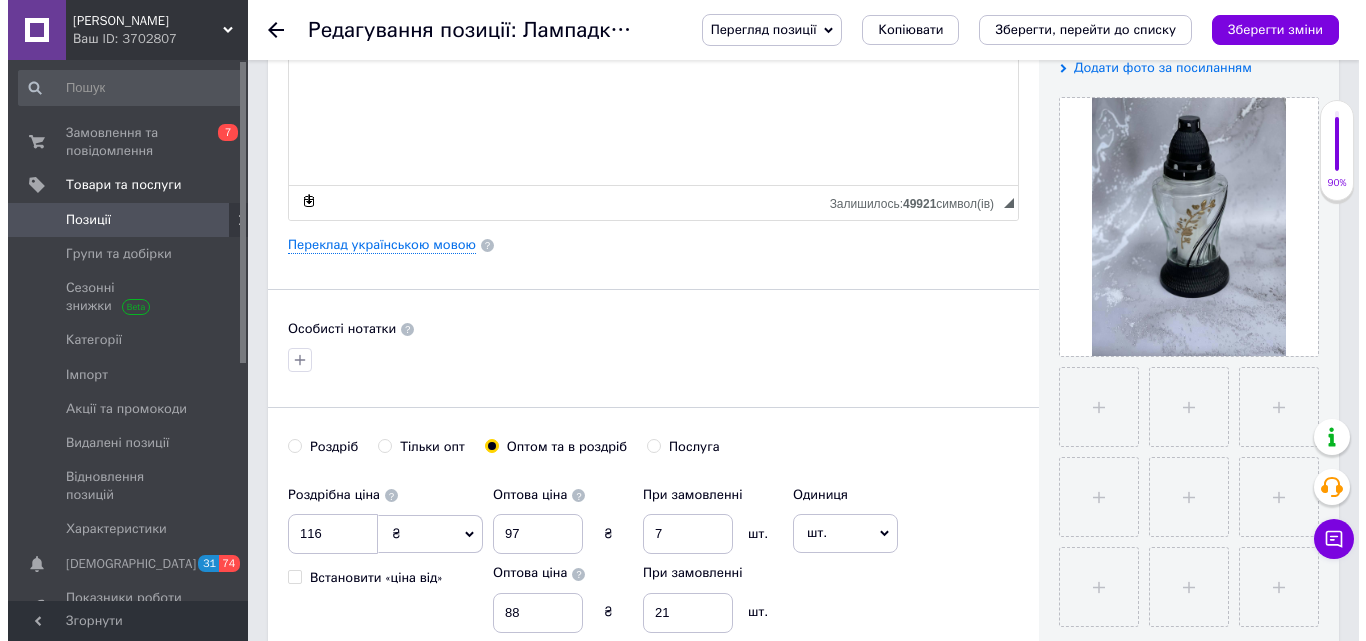 scroll, scrollTop: 0, scrollLeft: 0, axis: both 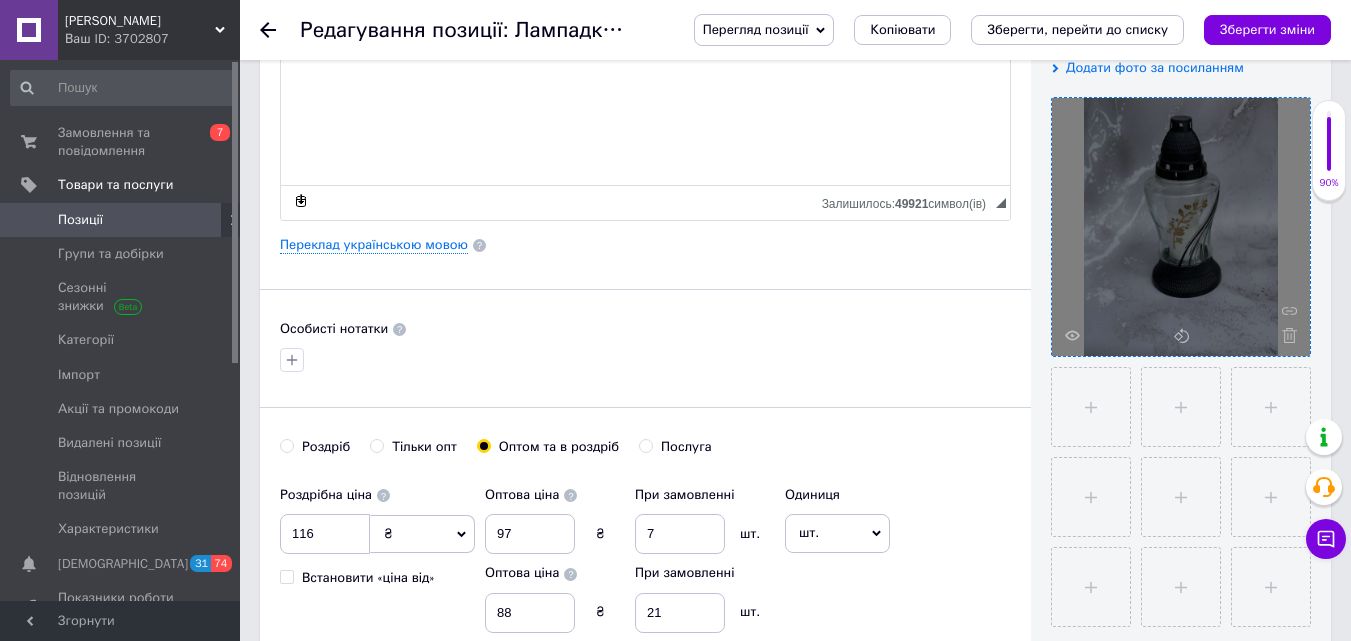 click at bounding box center [1181, 227] 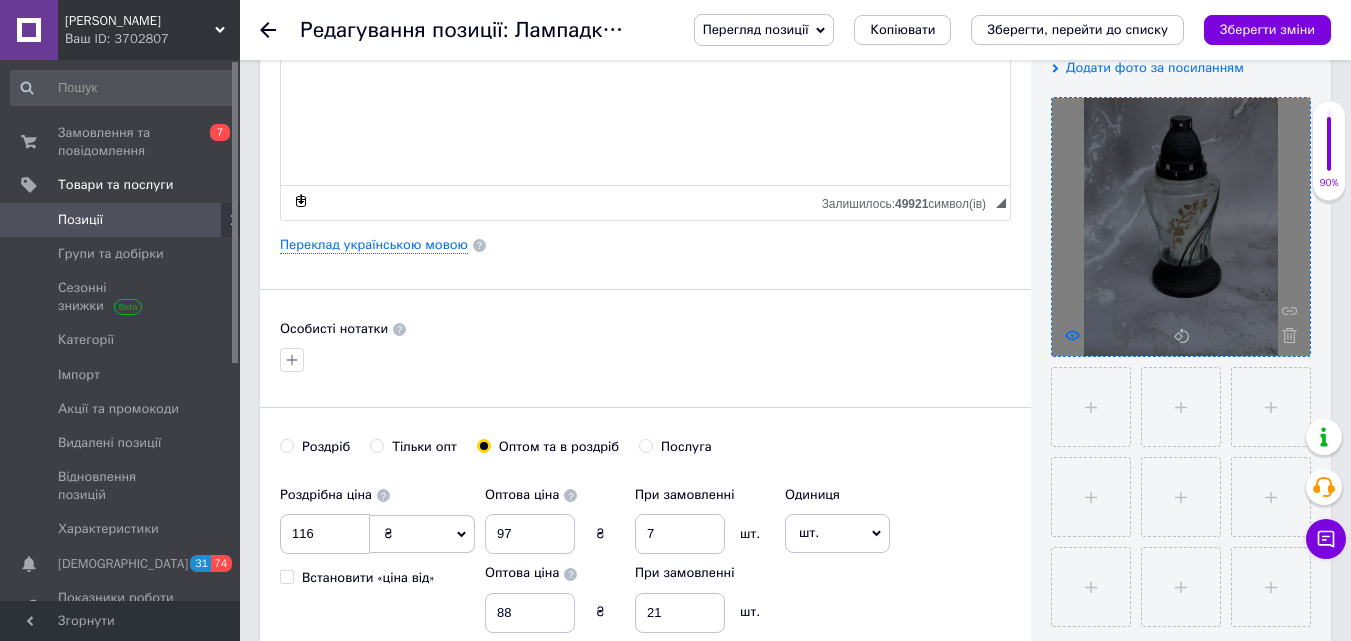 click 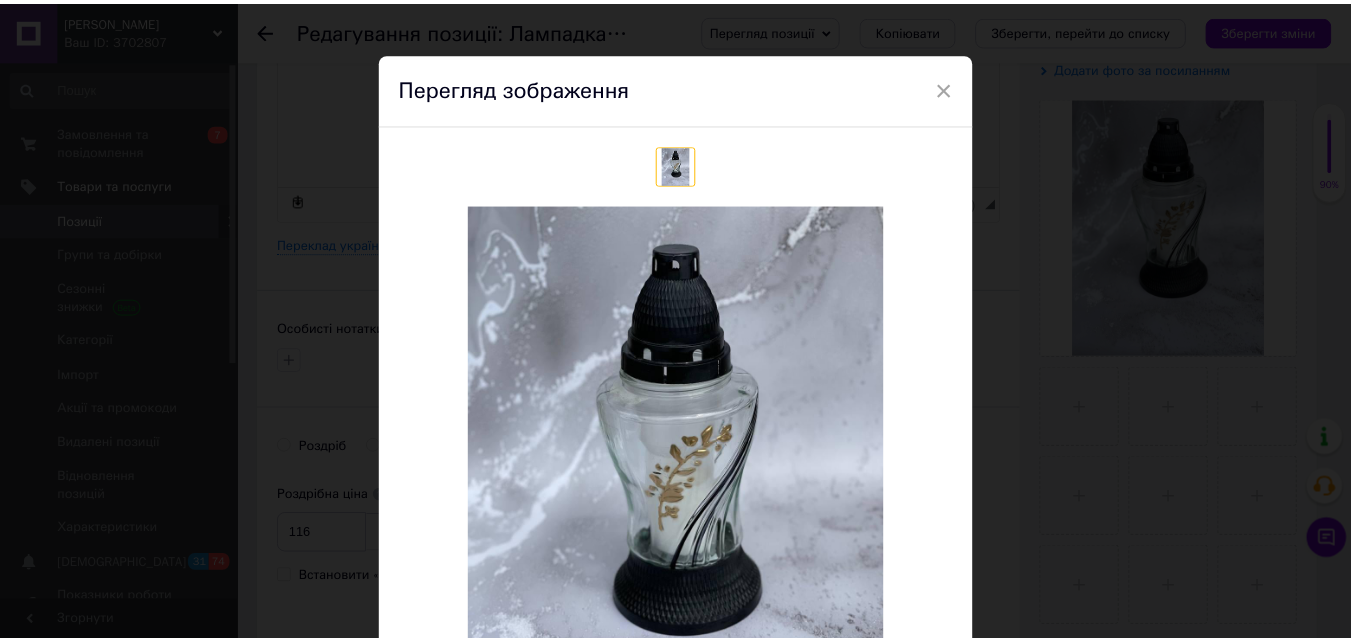 scroll, scrollTop: 0, scrollLeft: 0, axis: both 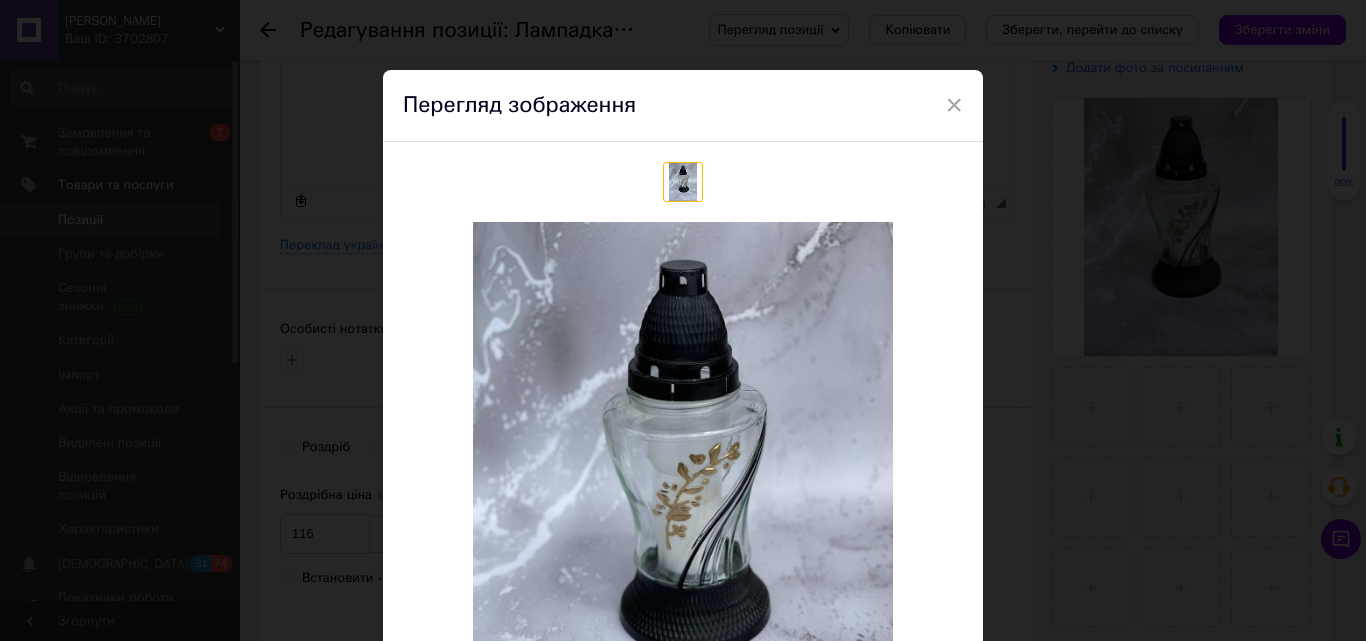 click on "× Перегляд зображення Видалити зображення Видалити всі зображення" at bounding box center (683, 320) 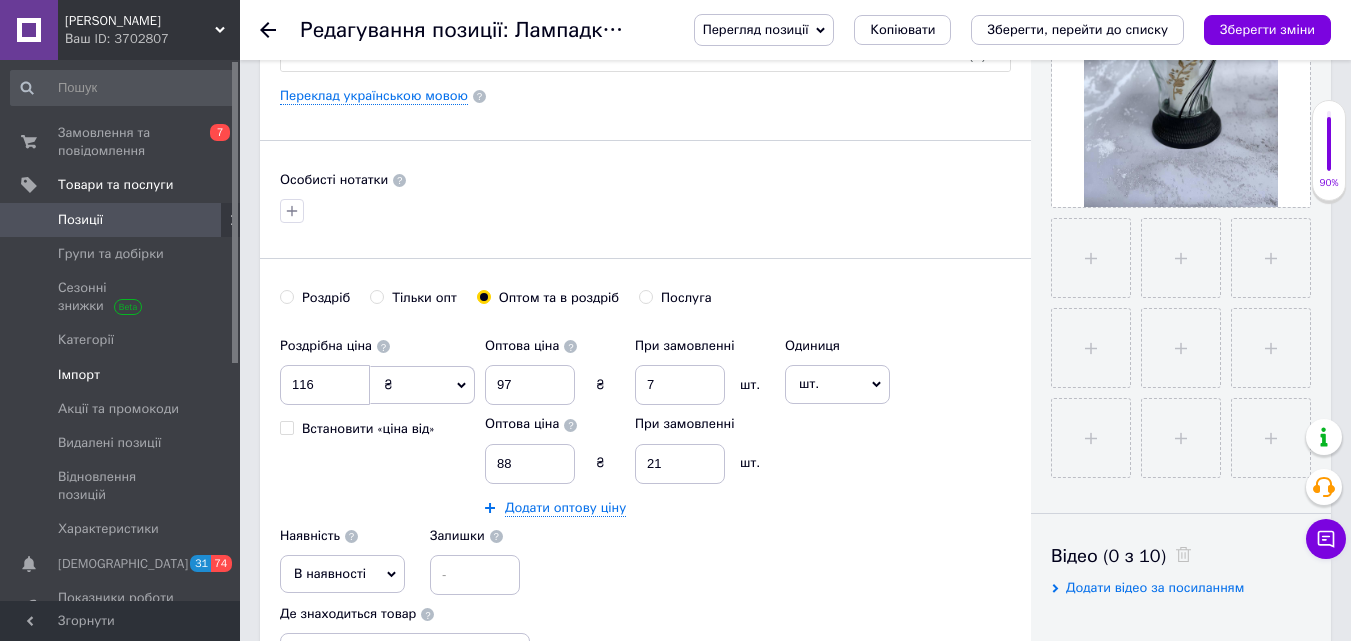 scroll, scrollTop: 700, scrollLeft: 0, axis: vertical 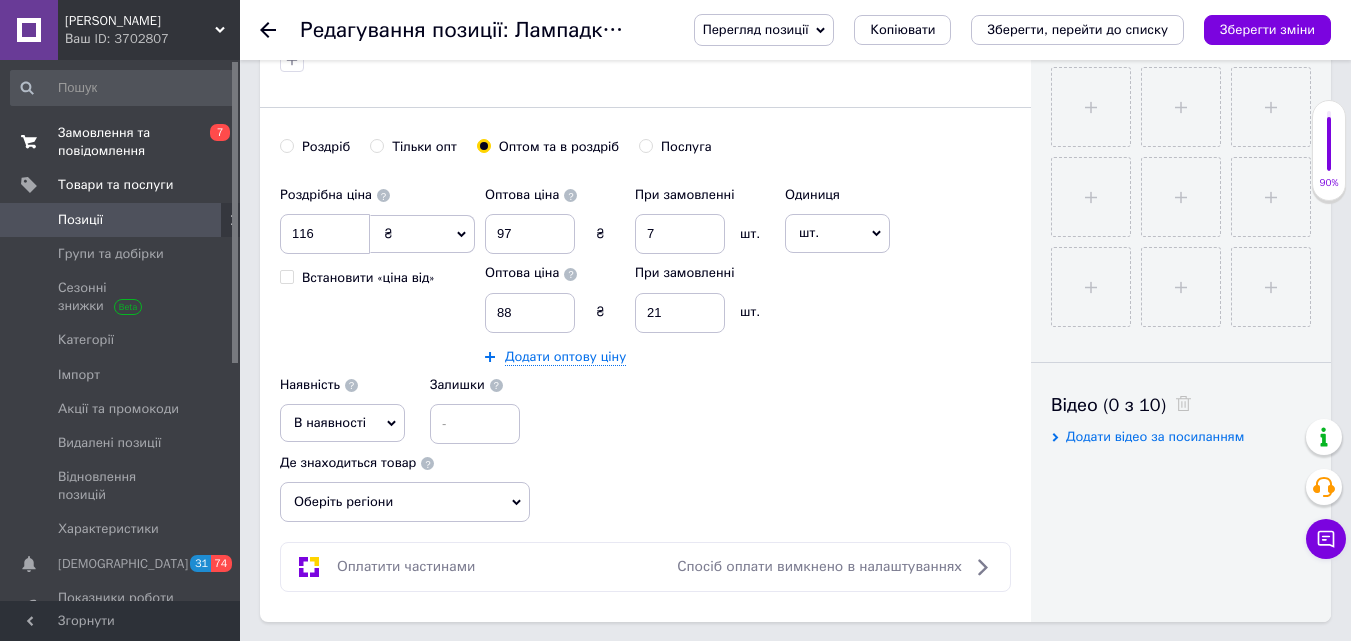 click on "Замовлення та повідомлення" at bounding box center [121, 142] 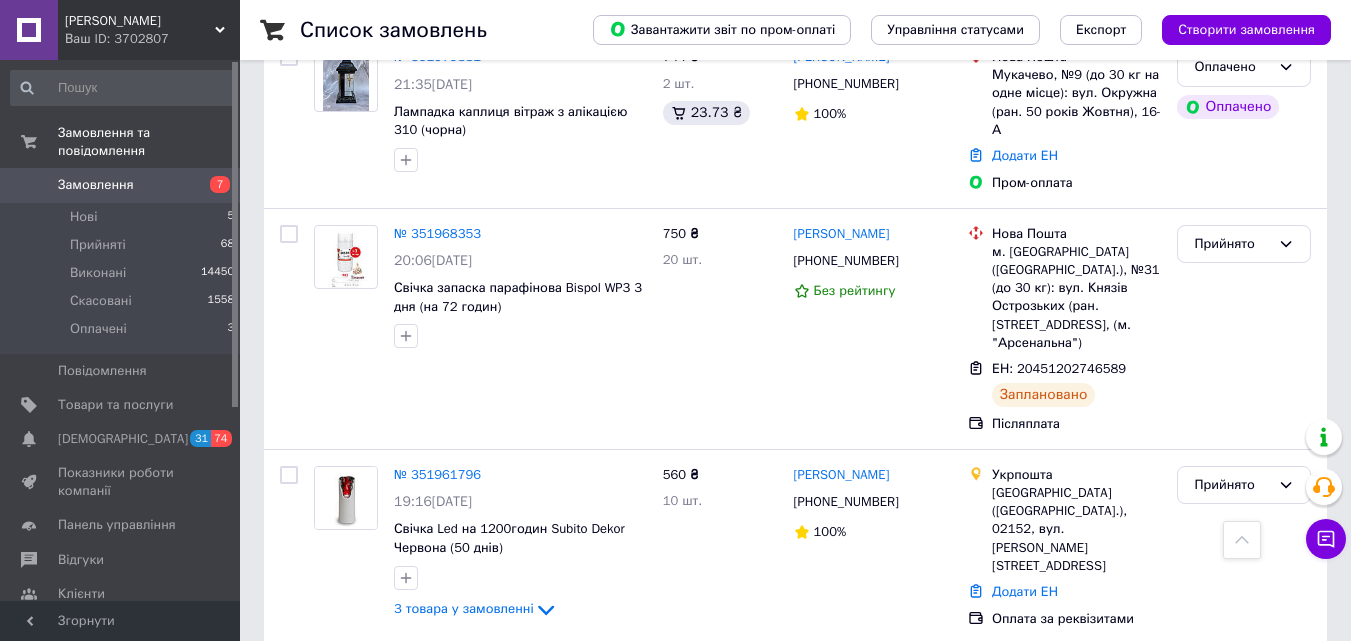 scroll, scrollTop: 1300, scrollLeft: 0, axis: vertical 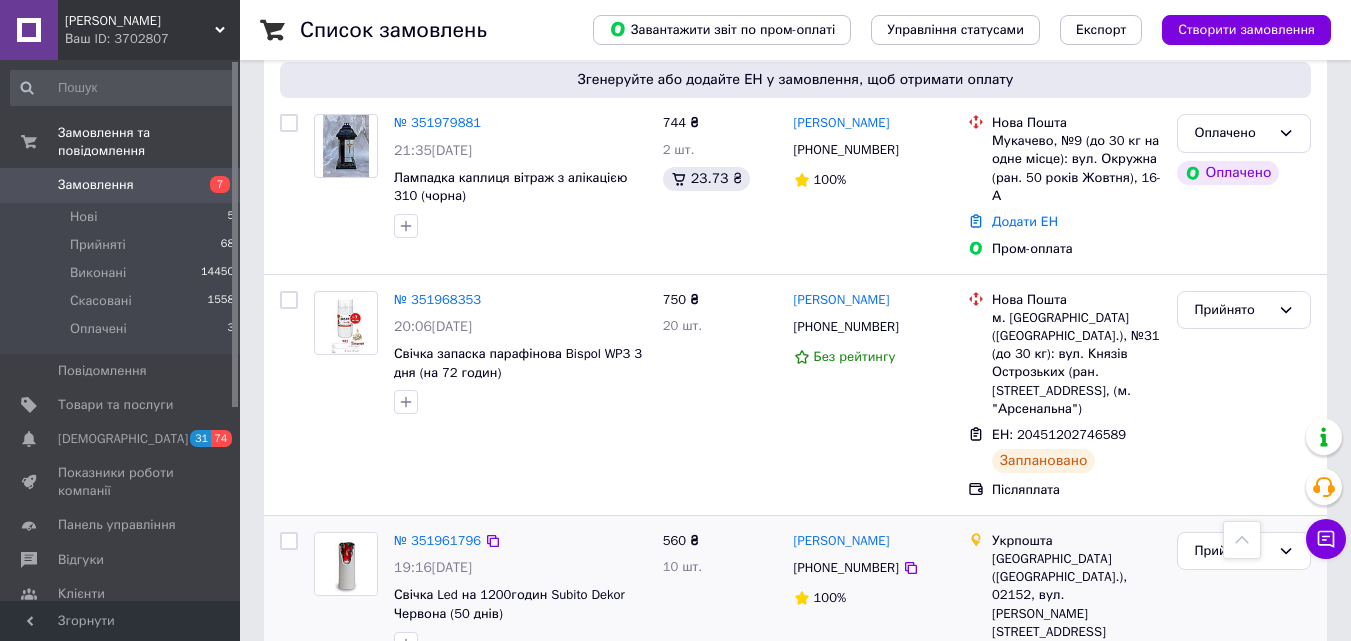 click on "3 товара у замовленні" at bounding box center [464, 674] 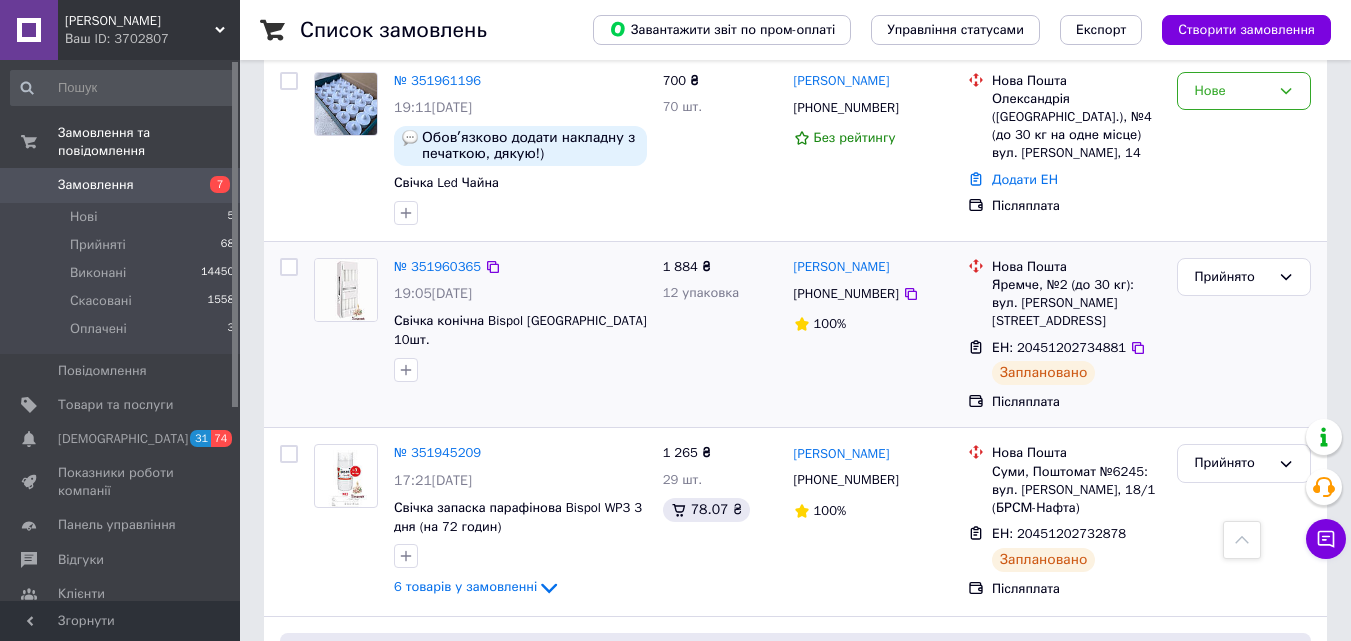 scroll, scrollTop: 2200, scrollLeft: 0, axis: vertical 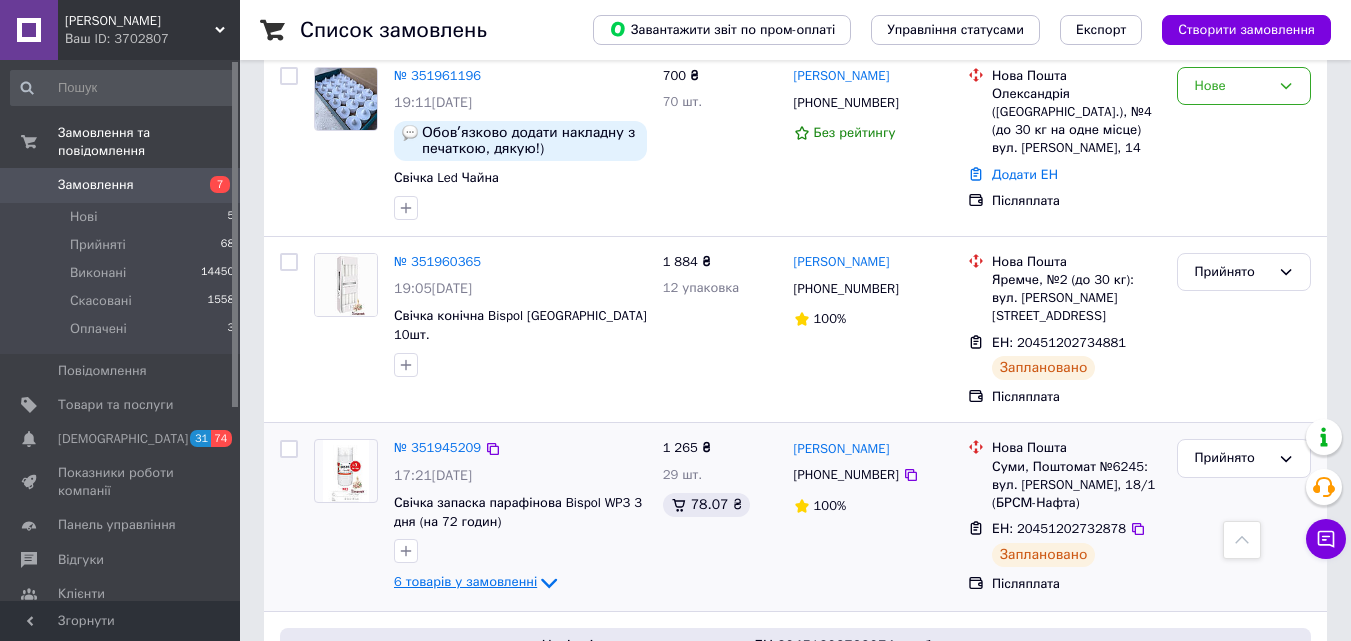 click on "6 товарів у замовленні" at bounding box center [465, 582] 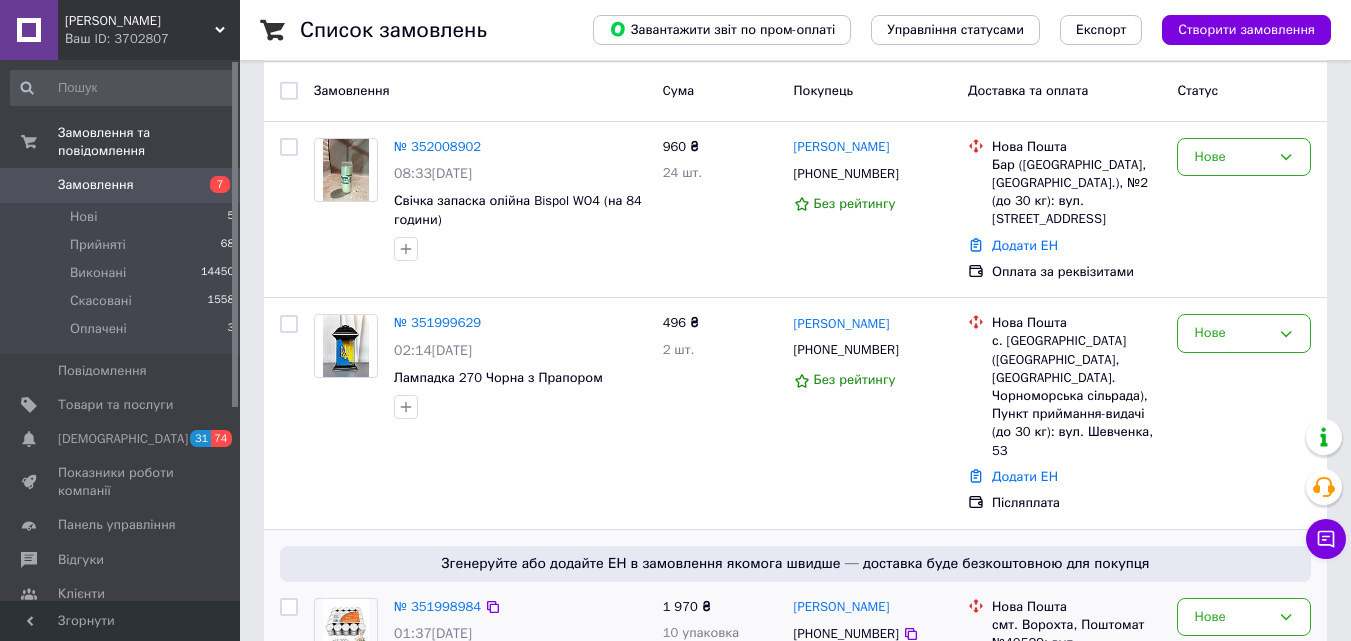 scroll, scrollTop: 0, scrollLeft: 0, axis: both 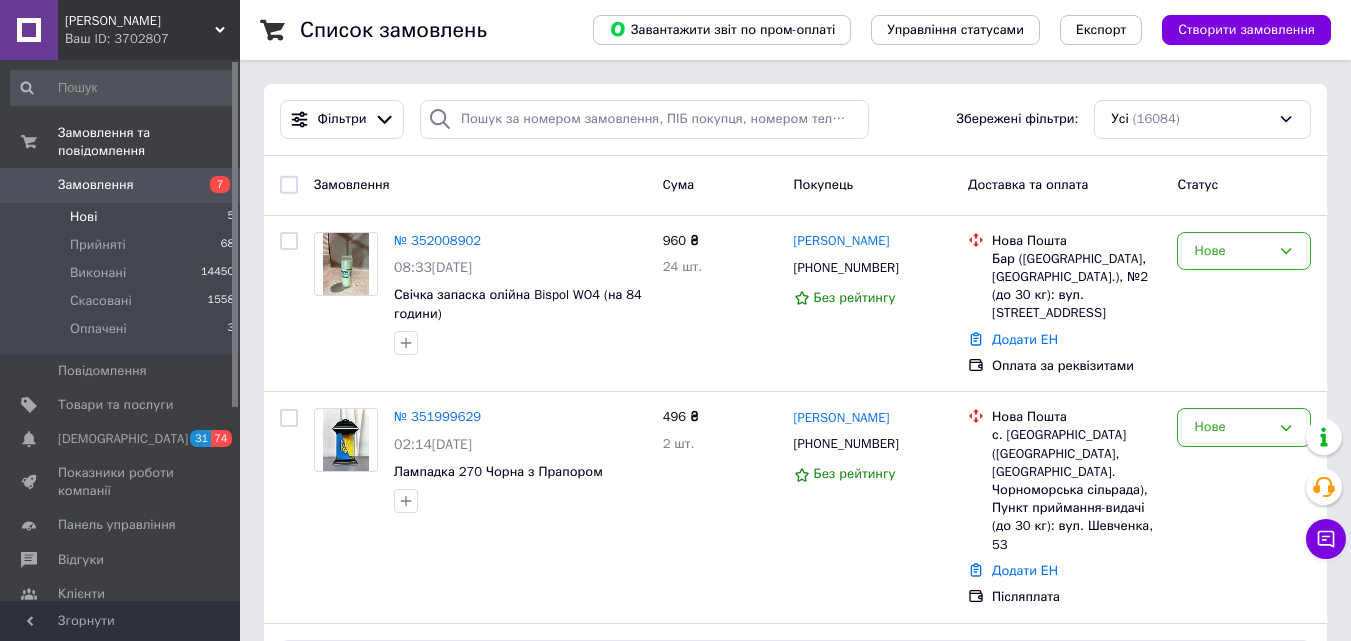 click on "Нові 5" at bounding box center (123, 217) 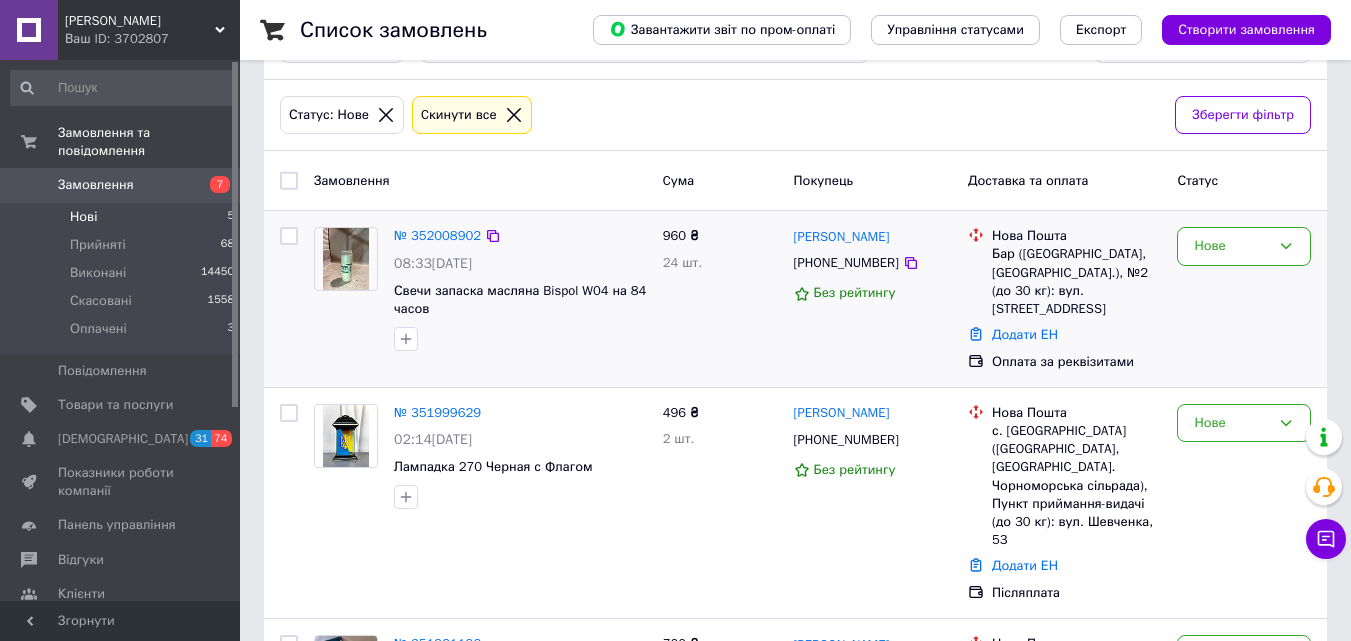 scroll, scrollTop: 209, scrollLeft: 0, axis: vertical 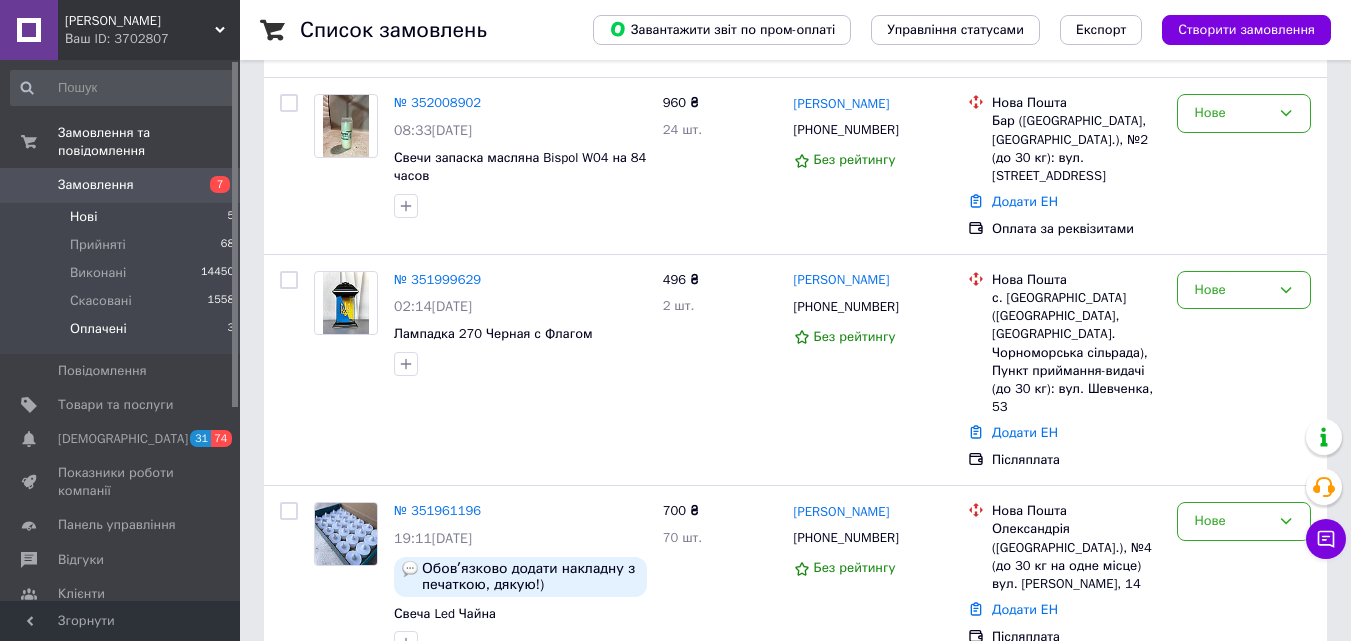 click on "Оплачені" at bounding box center [98, 329] 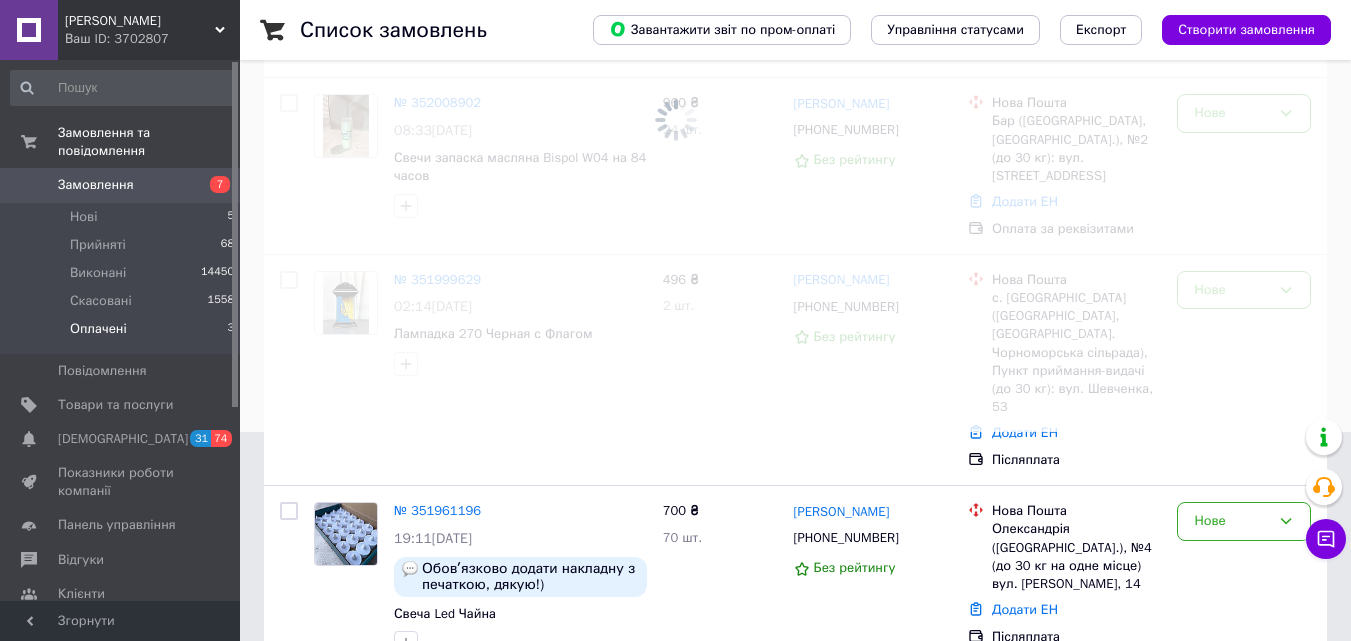 scroll, scrollTop: 0, scrollLeft: 0, axis: both 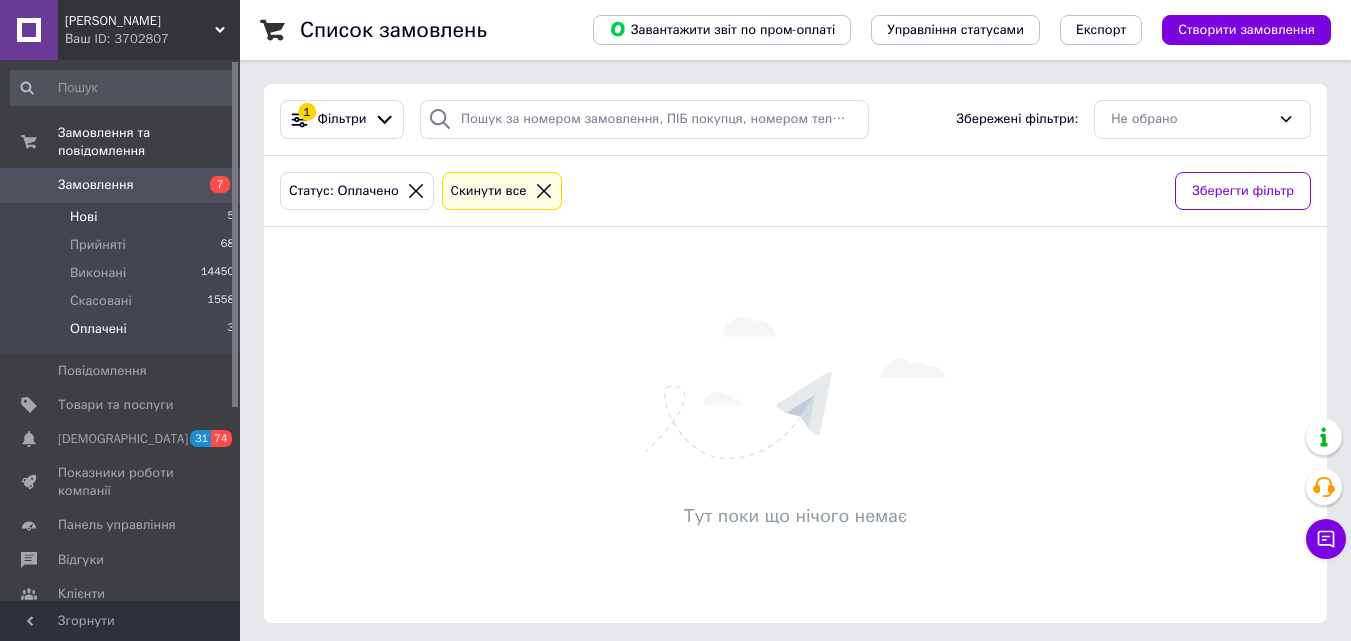 click on "Нові" at bounding box center [83, 217] 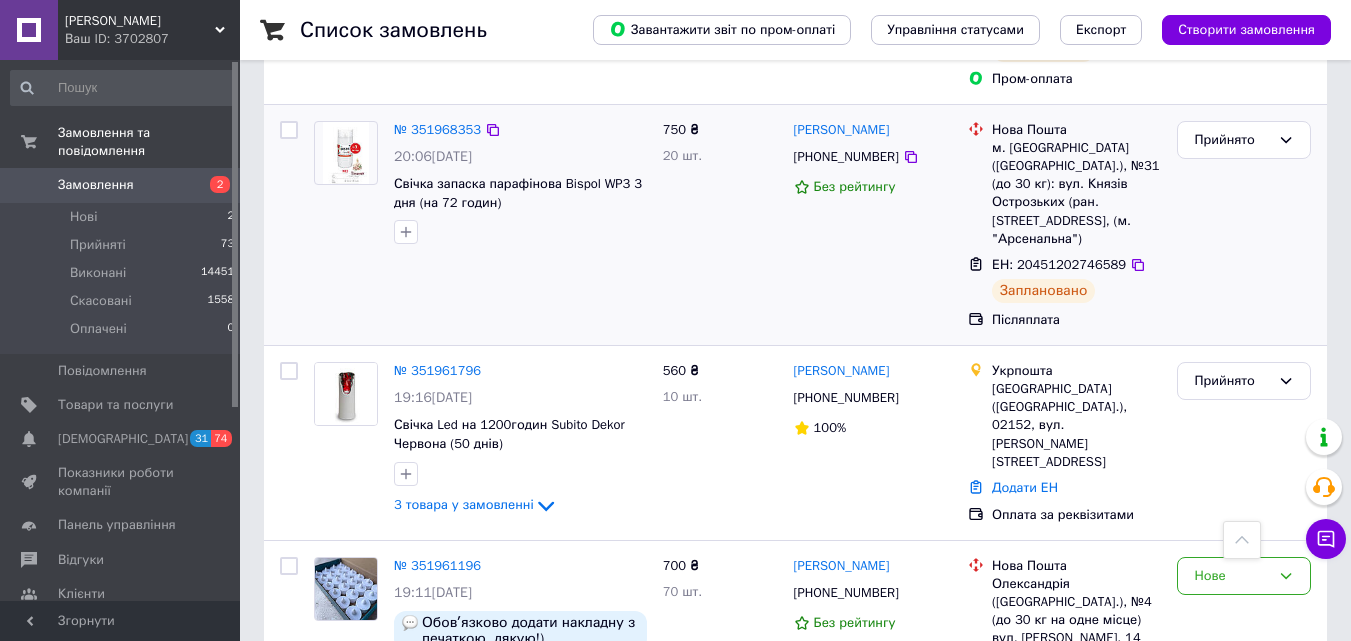 scroll, scrollTop: 1600, scrollLeft: 0, axis: vertical 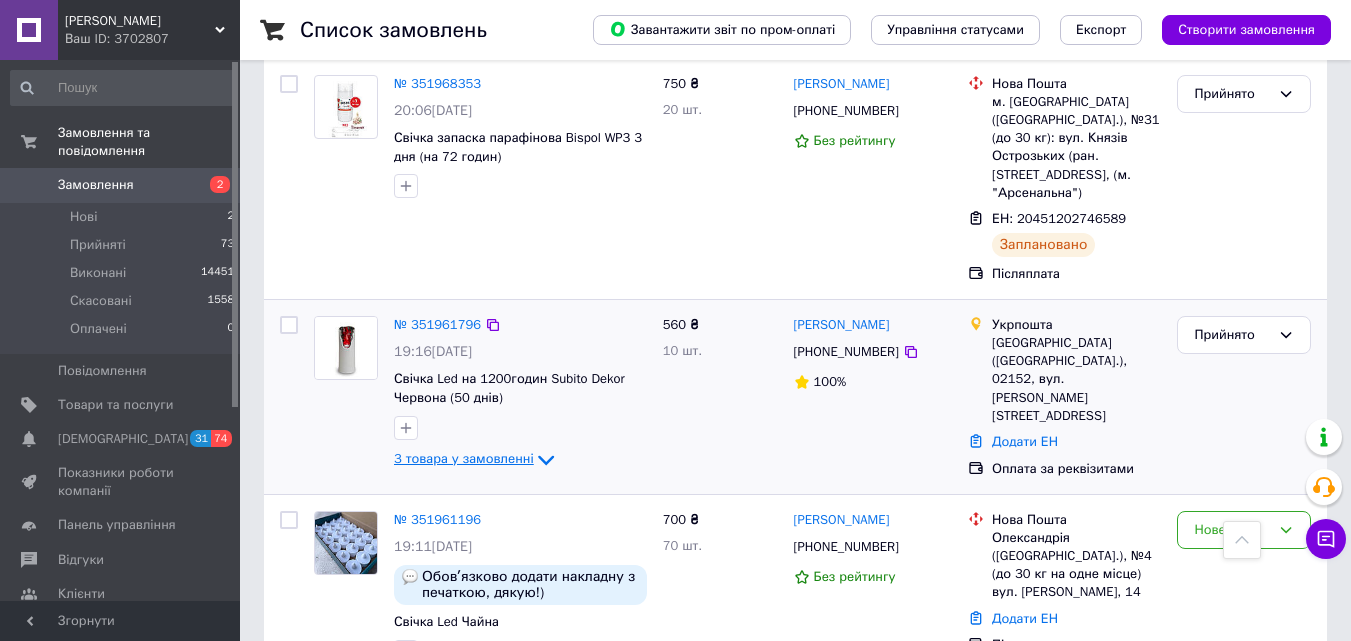 click on "3 товара у замовленні" at bounding box center (464, 458) 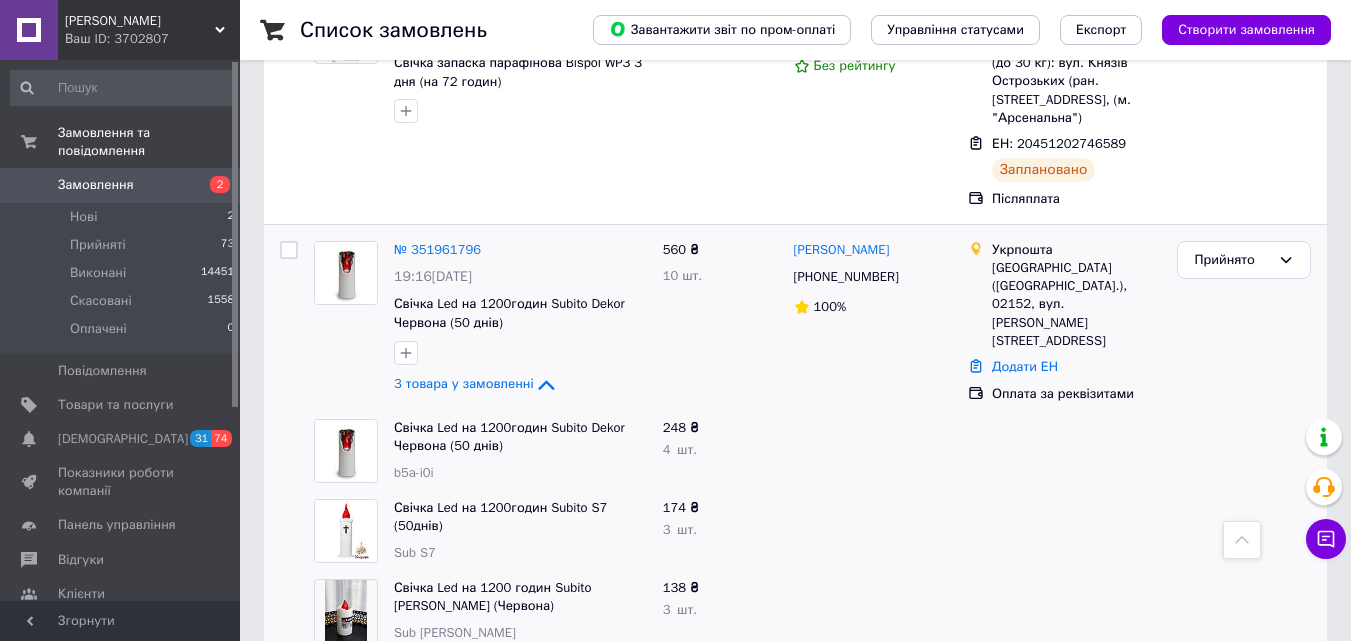 scroll, scrollTop: 1900, scrollLeft: 0, axis: vertical 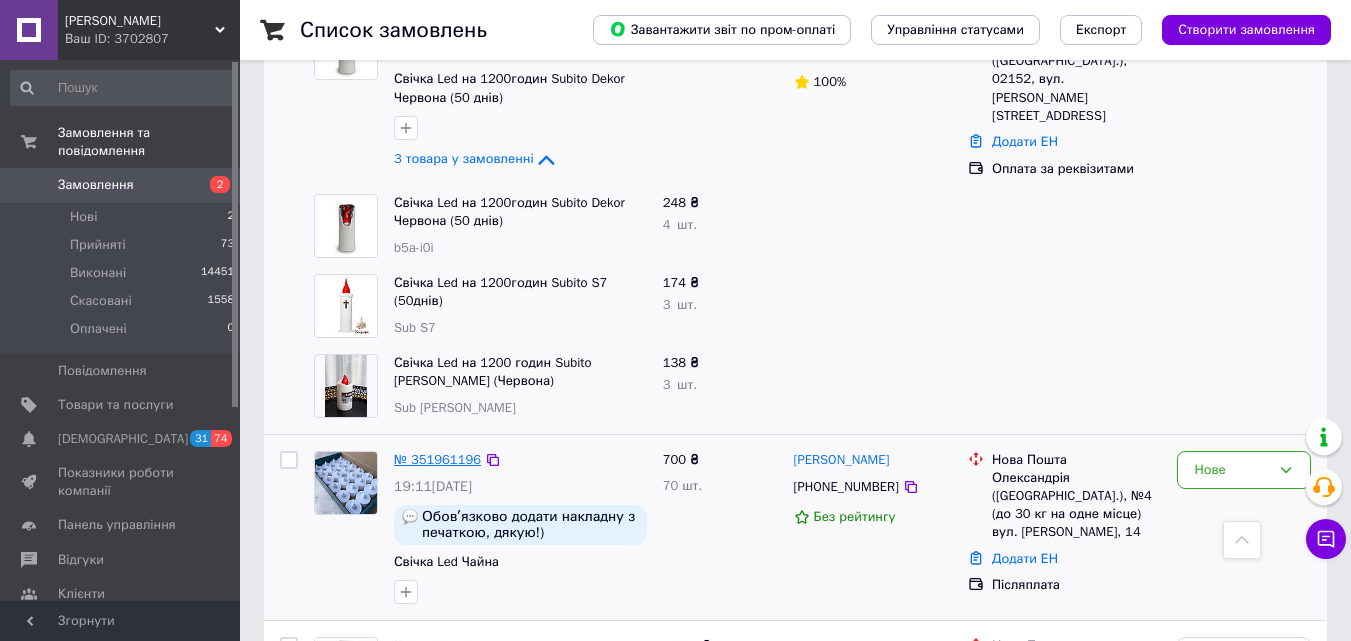 drag, startPoint x: 458, startPoint y: 292, endPoint x: 505, endPoint y: 389, distance: 107.78683 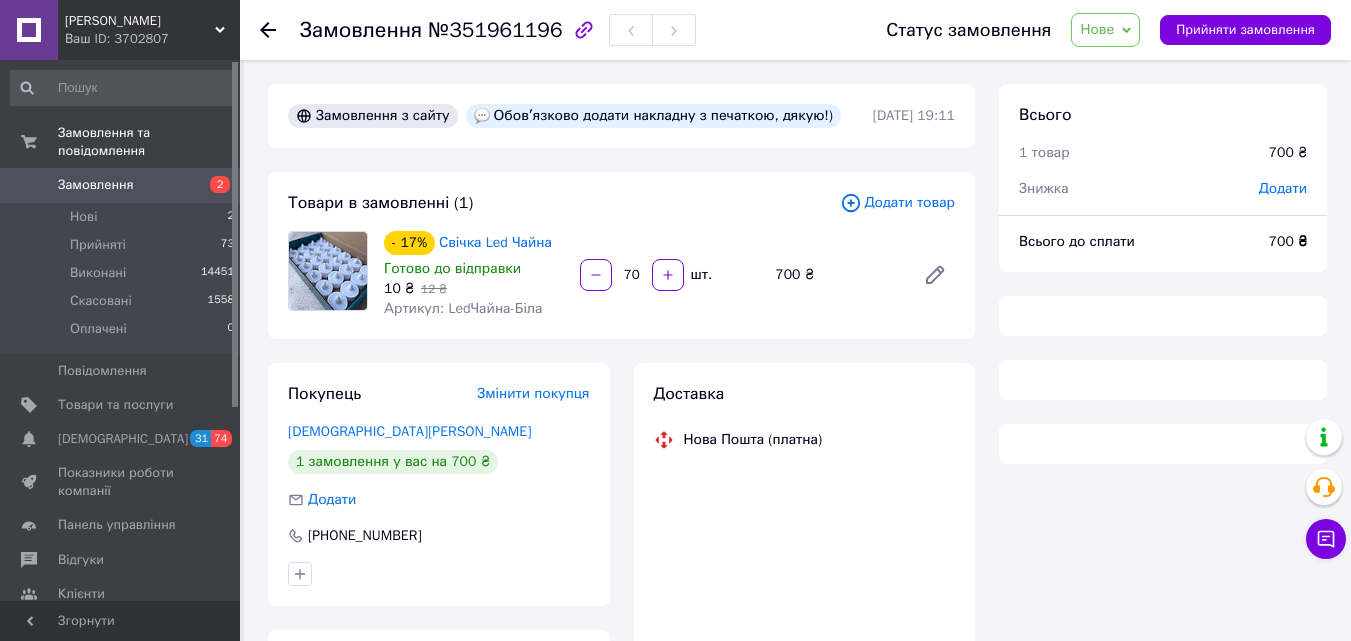 scroll, scrollTop: 0, scrollLeft: 0, axis: both 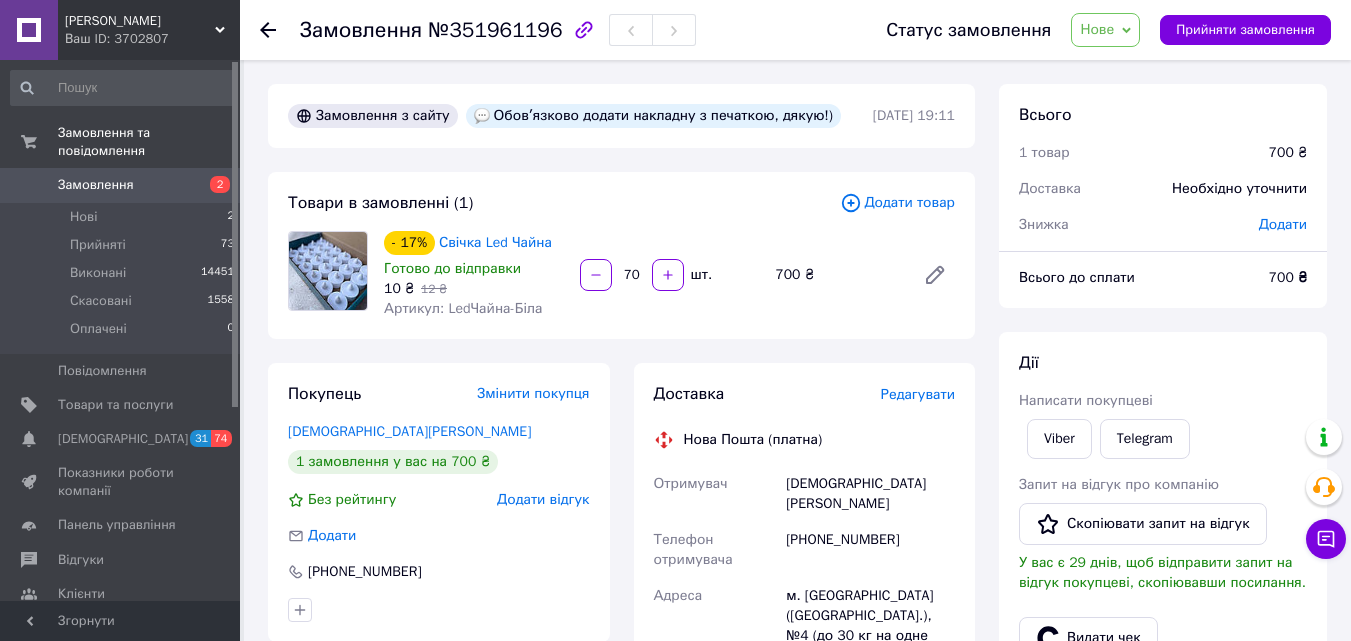 click on "Статус замовлення Нове Прийнято Виконано Скасовано Оплачено Прийняти замовлення" at bounding box center [1088, 30] 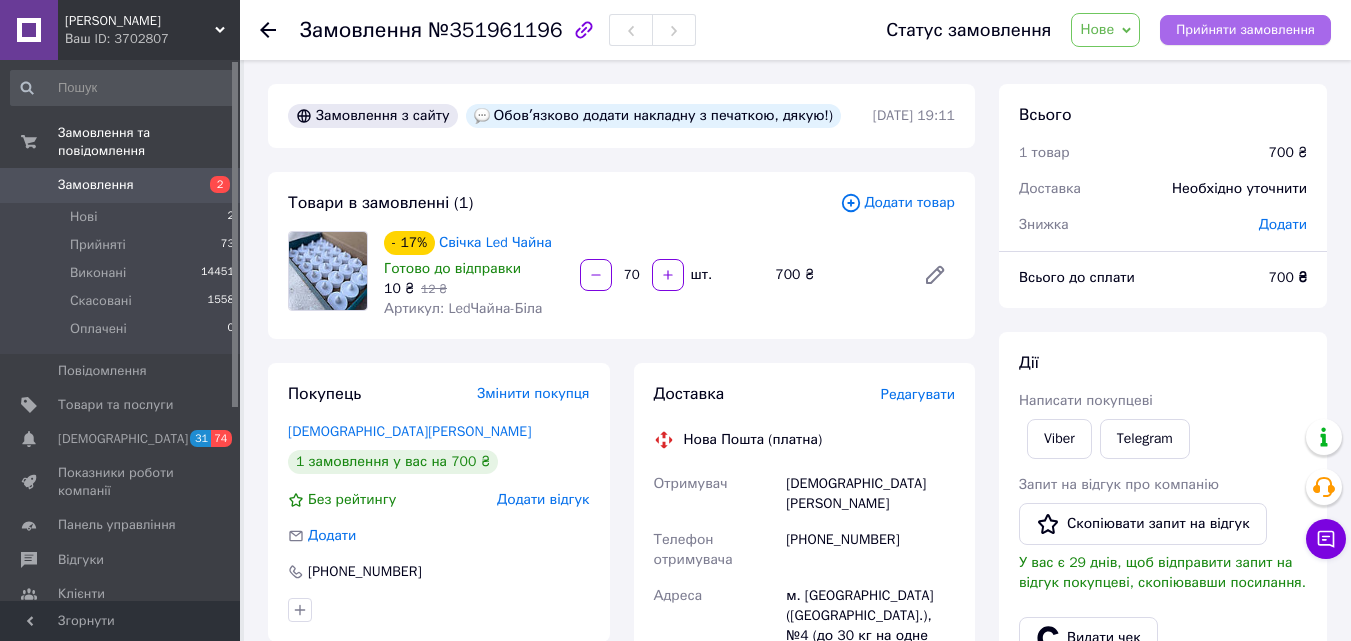 click on "Прийняти замовлення" at bounding box center (1245, 30) 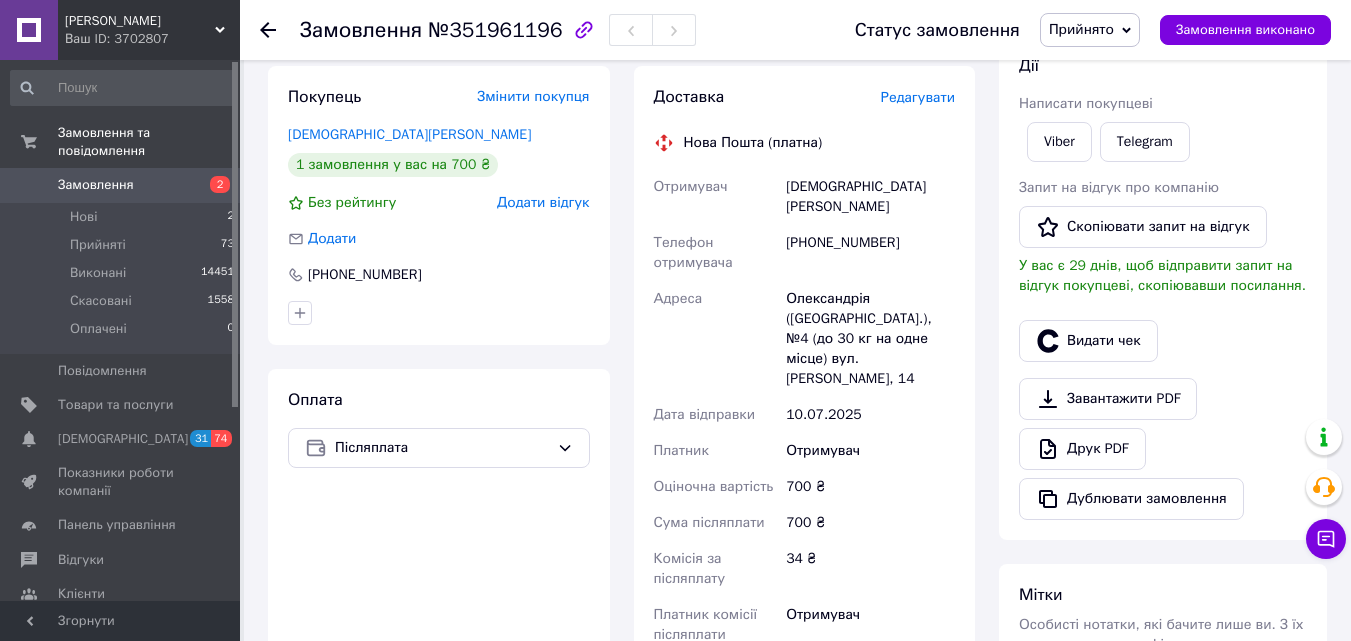 scroll, scrollTop: 300, scrollLeft: 0, axis: vertical 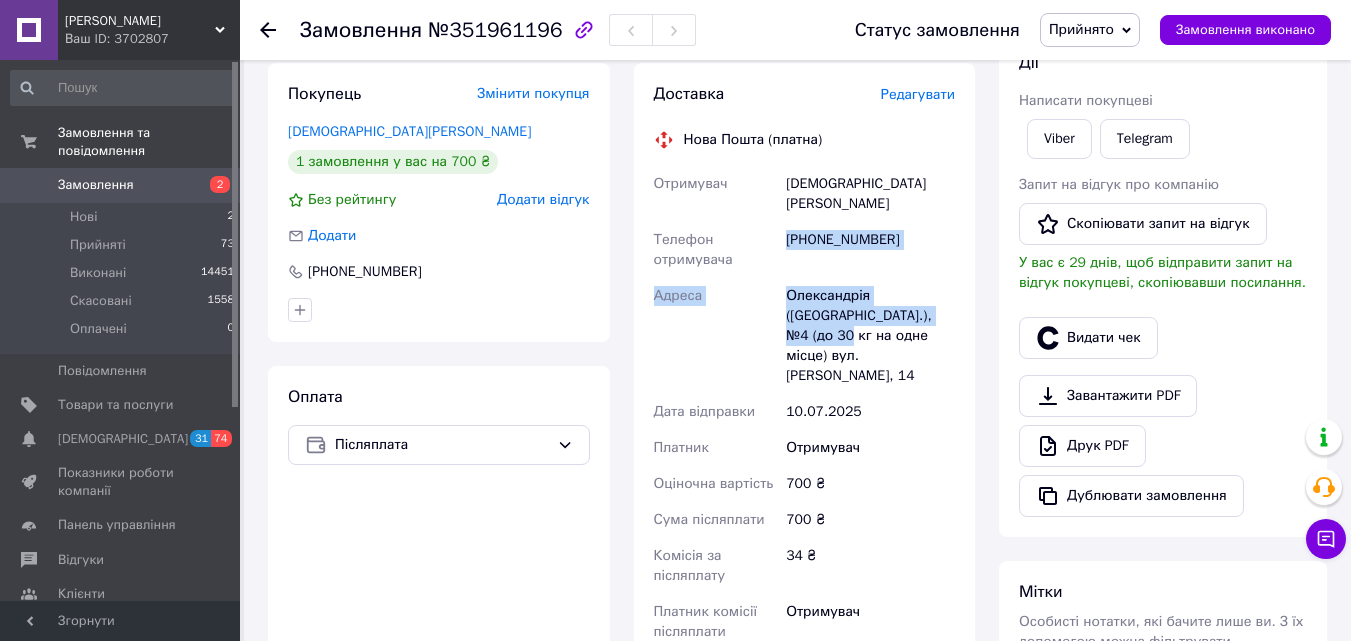 drag, startPoint x: 803, startPoint y: 293, endPoint x: 817, endPoint y: 323, distance: 33.105892 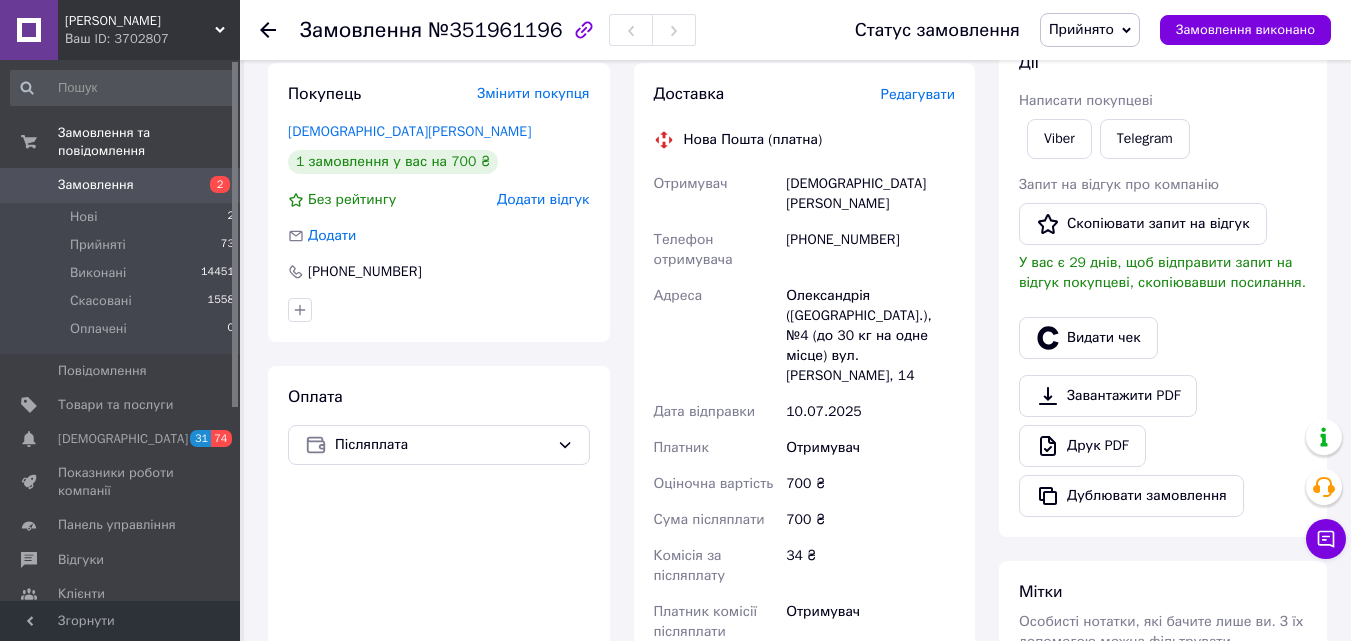 click on "10.07.2025" at bounding box center (870, 412) 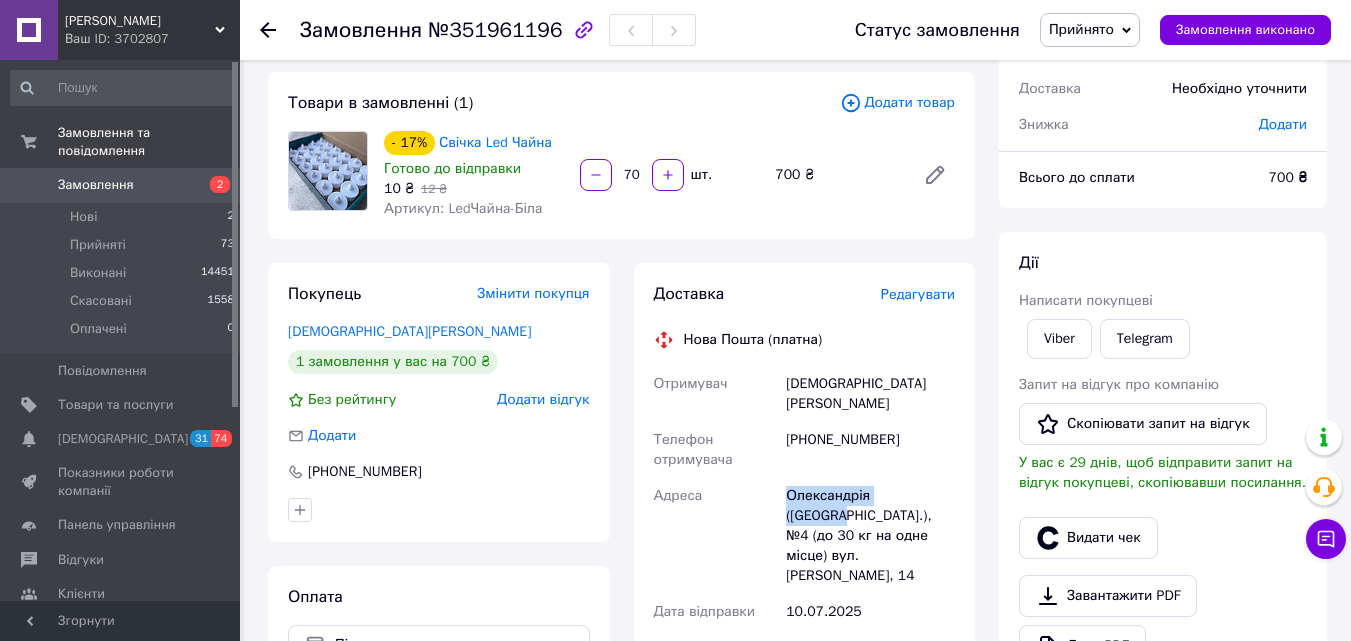 drag, startPoint x: 783, startPoint y: 478, endPoint x: 842, endPoint y: 487, distance: 59.682495 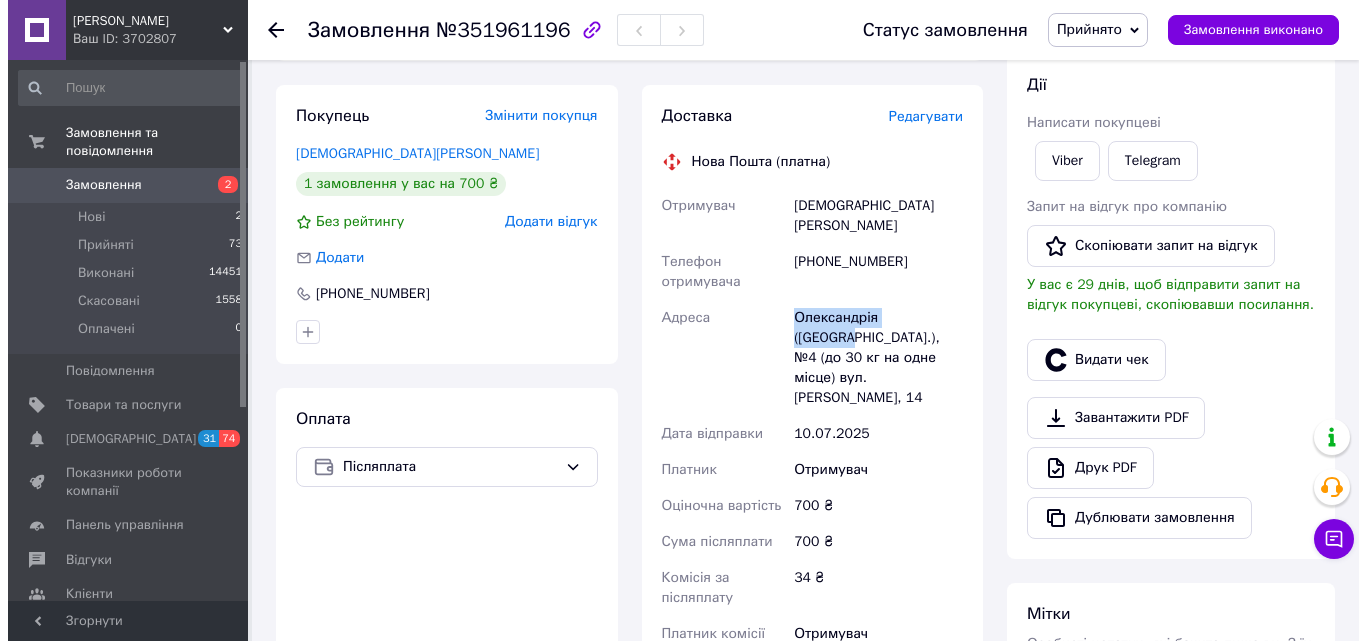 scroll, scrollTop: 100, scrollLeft: 0, axis: vertical 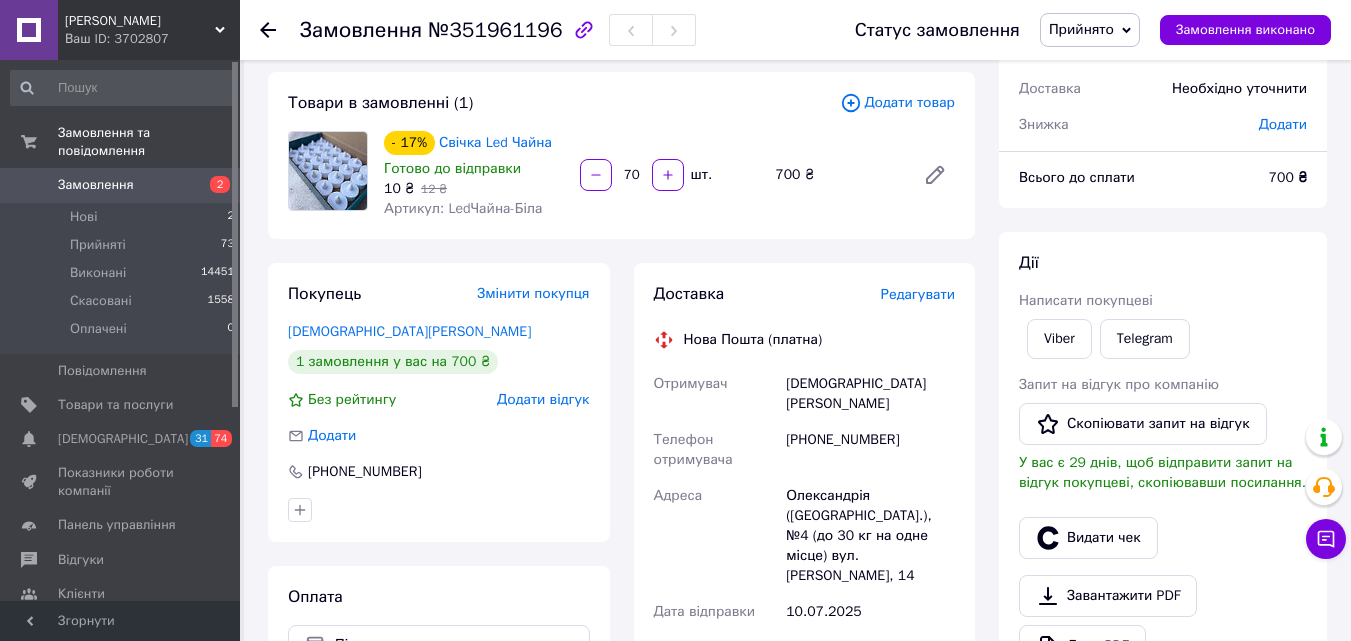 click on "Редагувати" at bounding box center (918, 294) 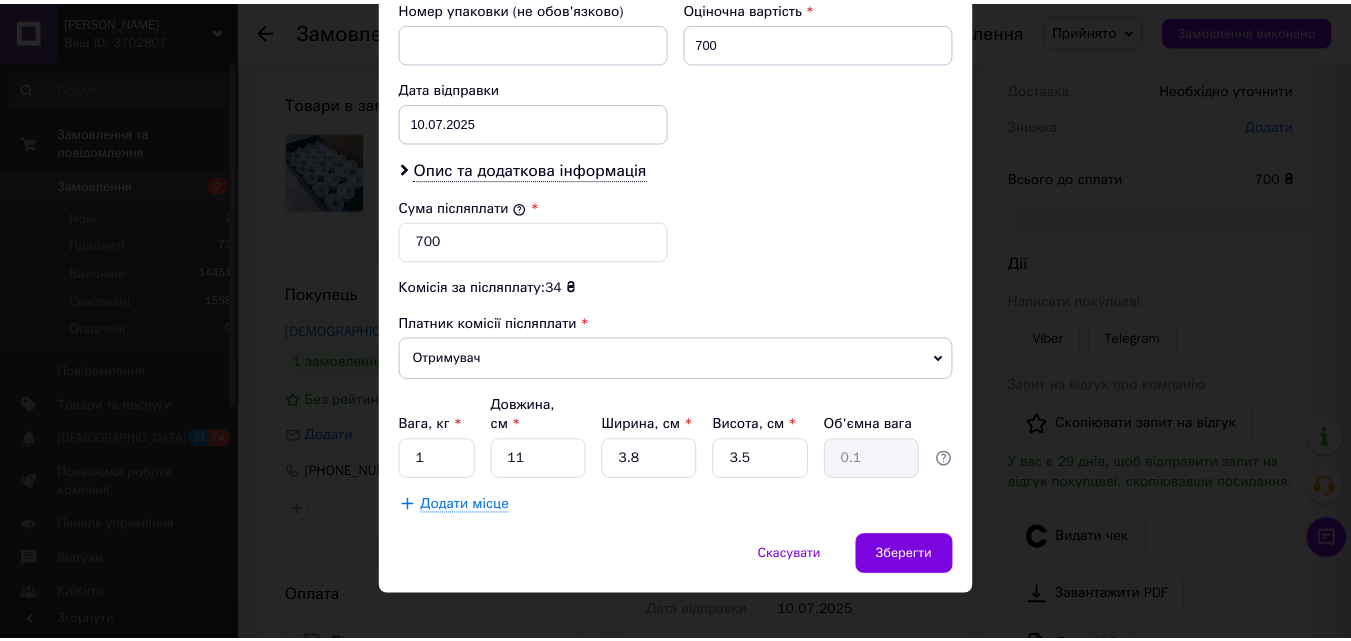 scroll, scrollTop: 905, scrollLeft: 0, axis: vertical 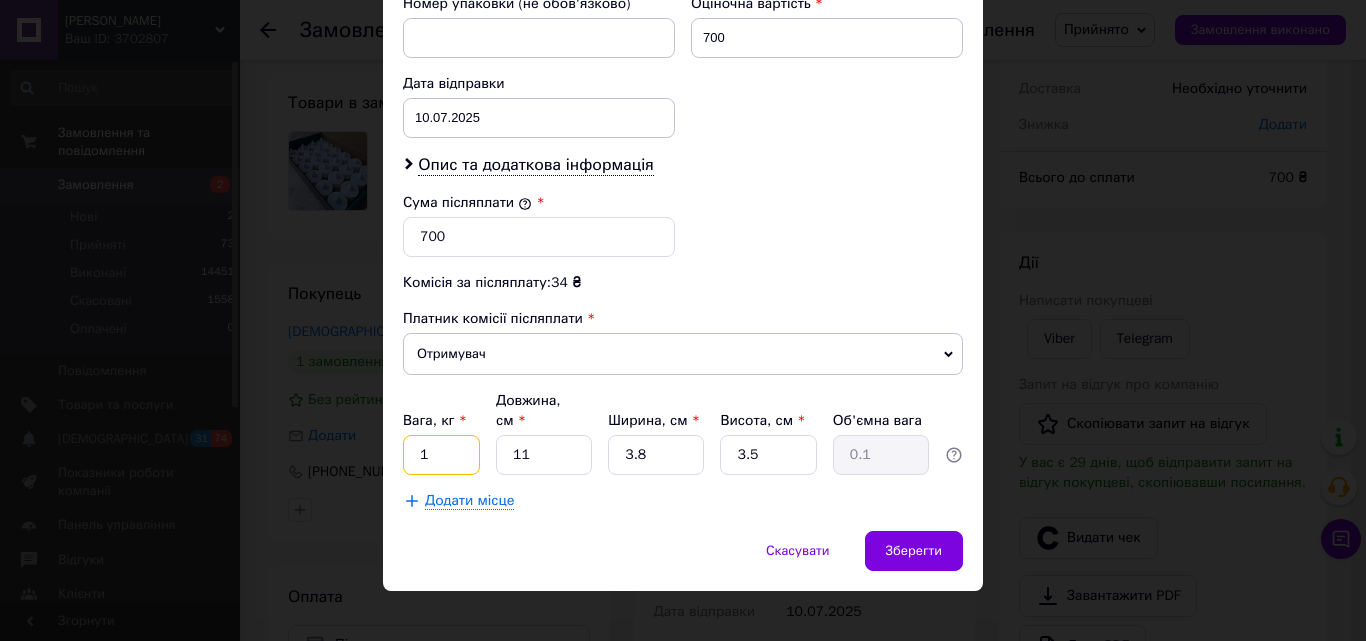 click on "1" at bounding box center (441, 455) 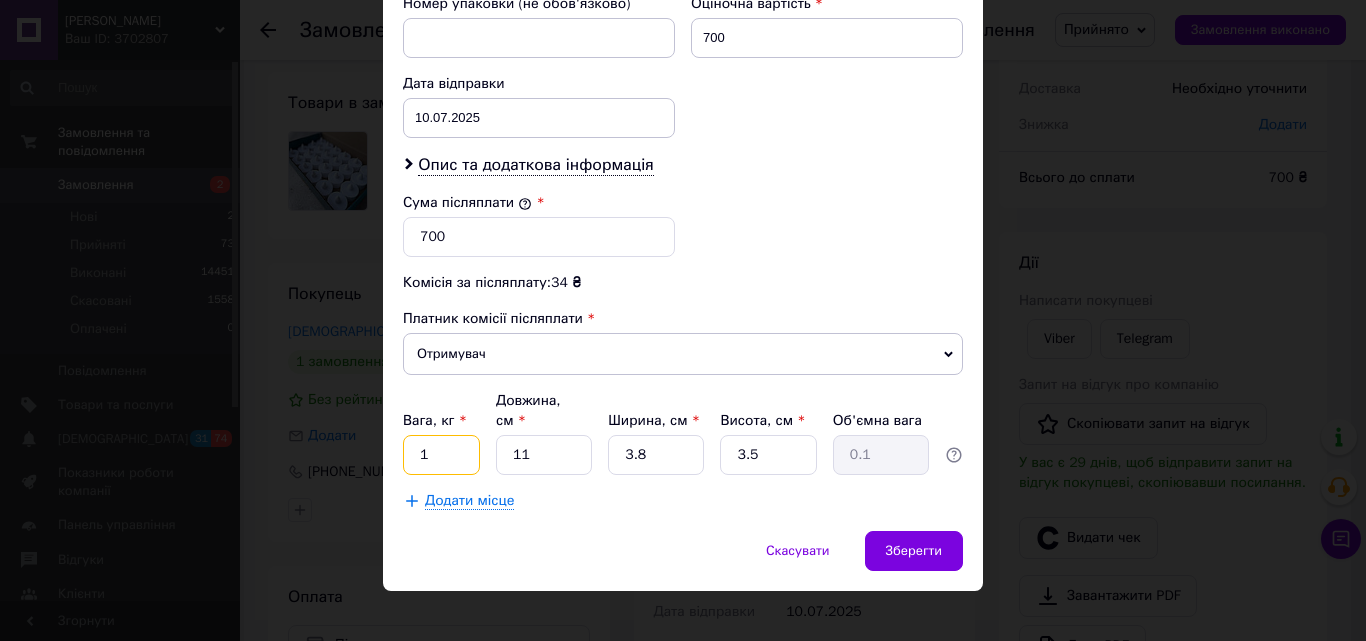 click on "1" at bounding box center (441, 455) 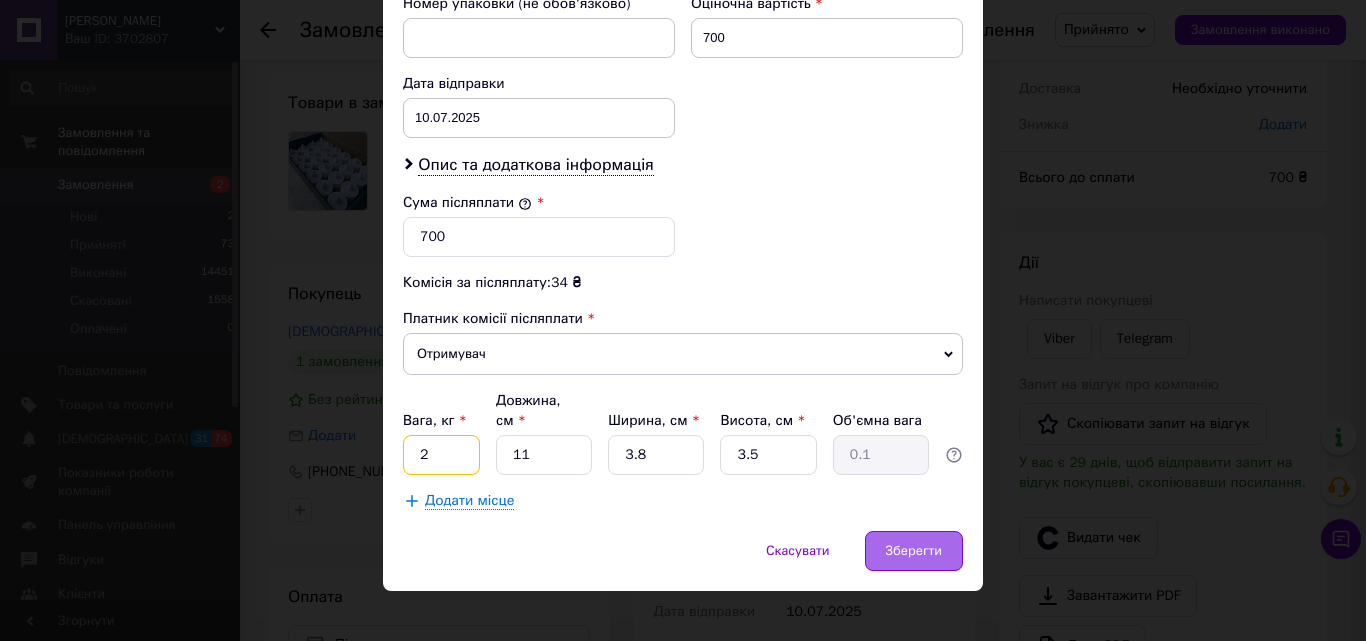type on "2" 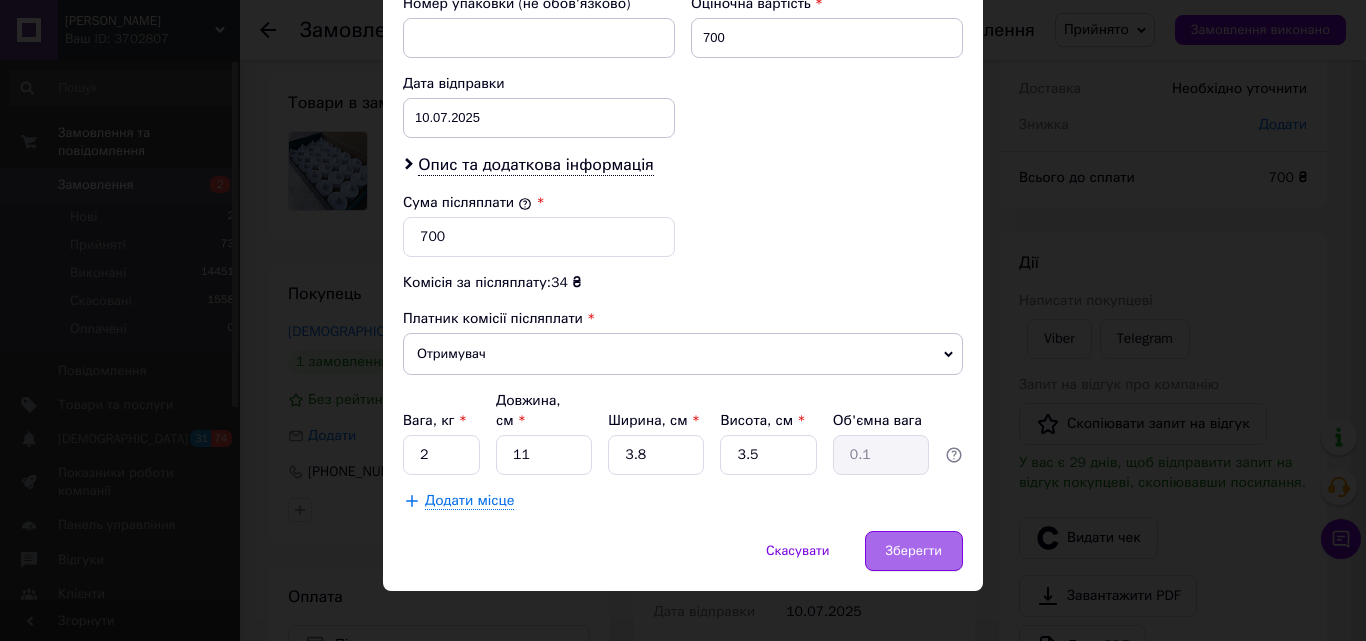 click on "Зберегти" at bounding box center (914, 551) 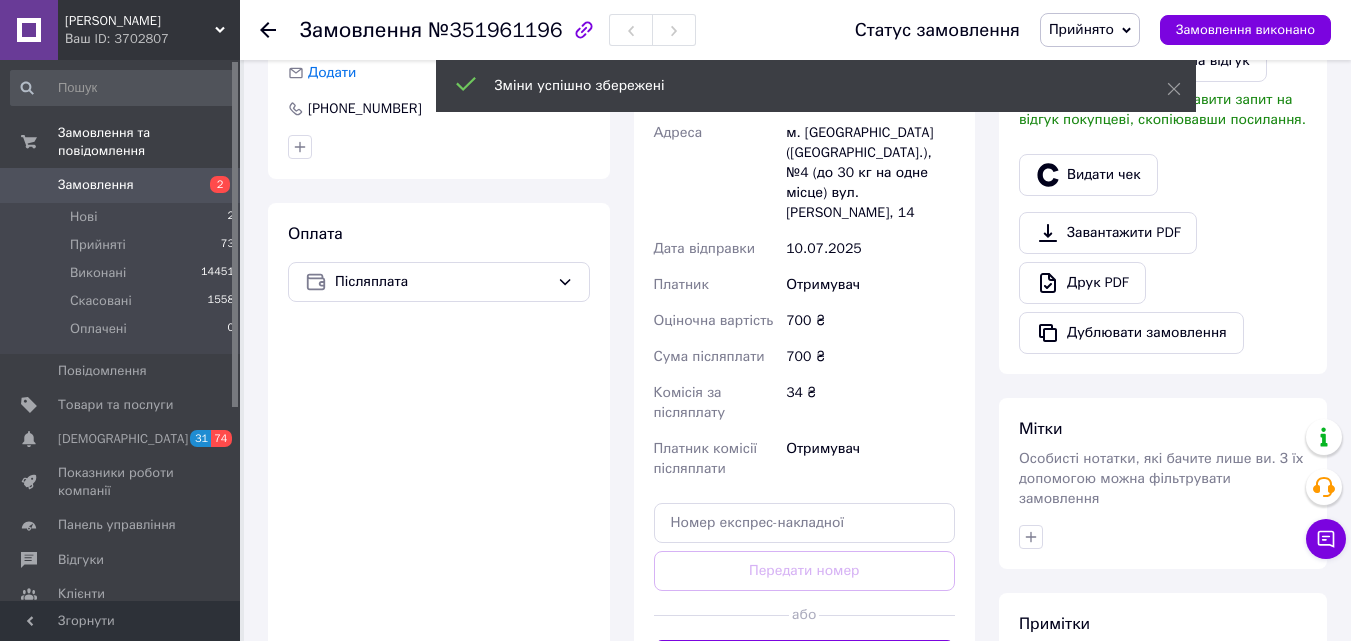 scroll, scrollTop: 700, scrollLeft: 0, axis: vertical 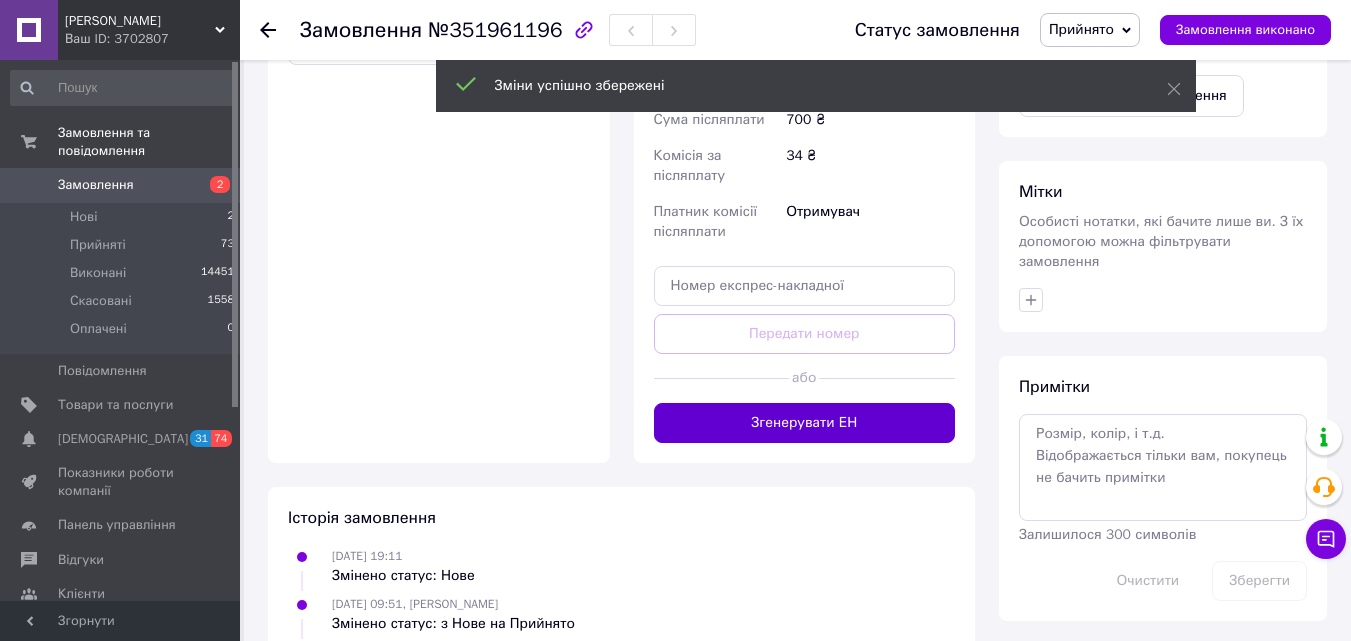 click on "Згенерувати ЕН" at bounding box center (805, 423) 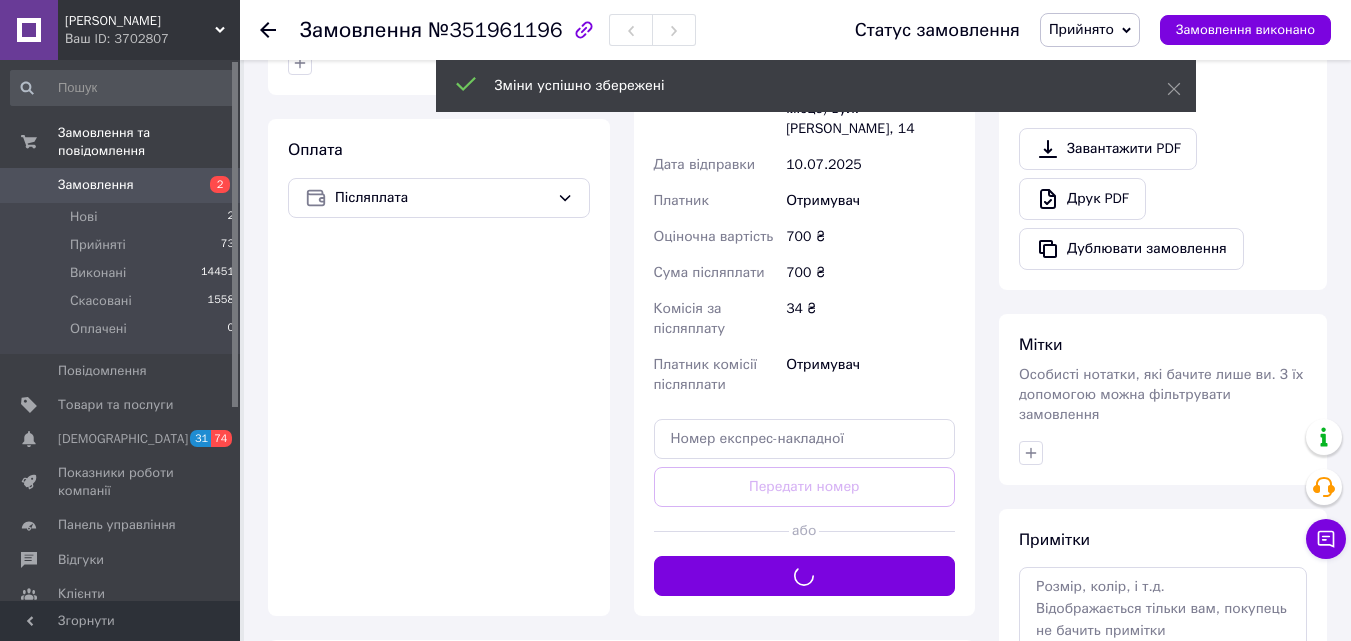 scroll, scrollTop: 400, scrollLeft: 0, axis: vertical 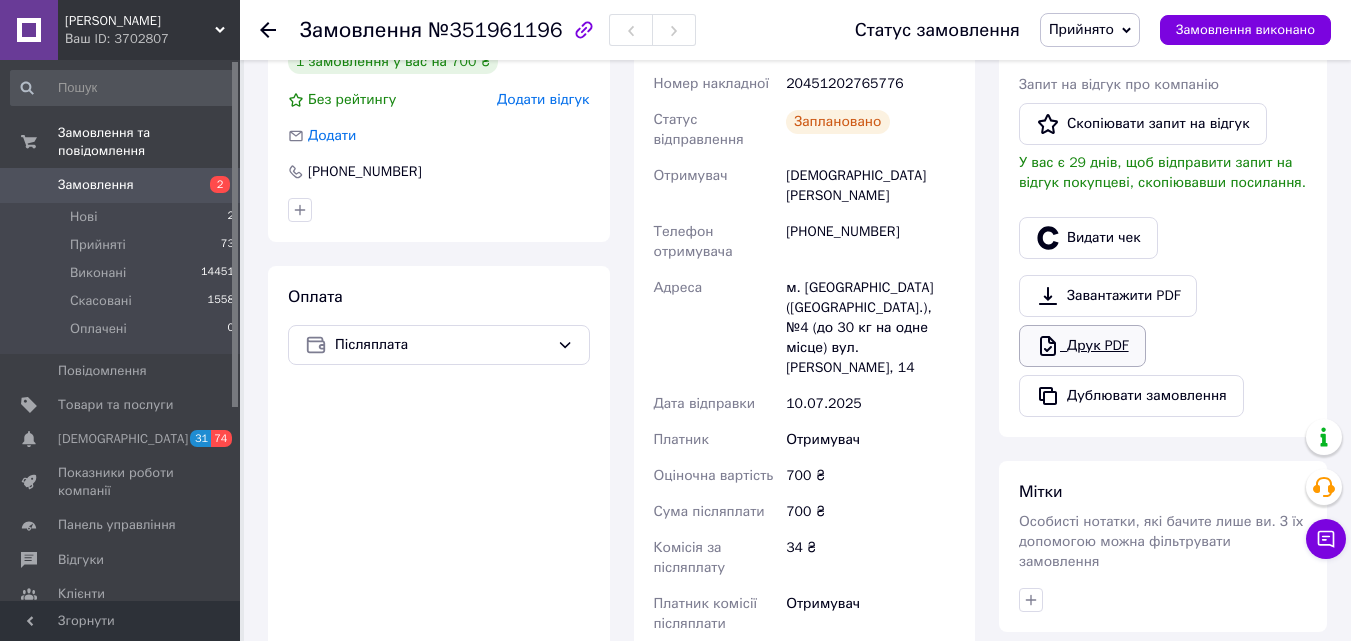click on "Друк PDF" at bounding box center [1082, 346] 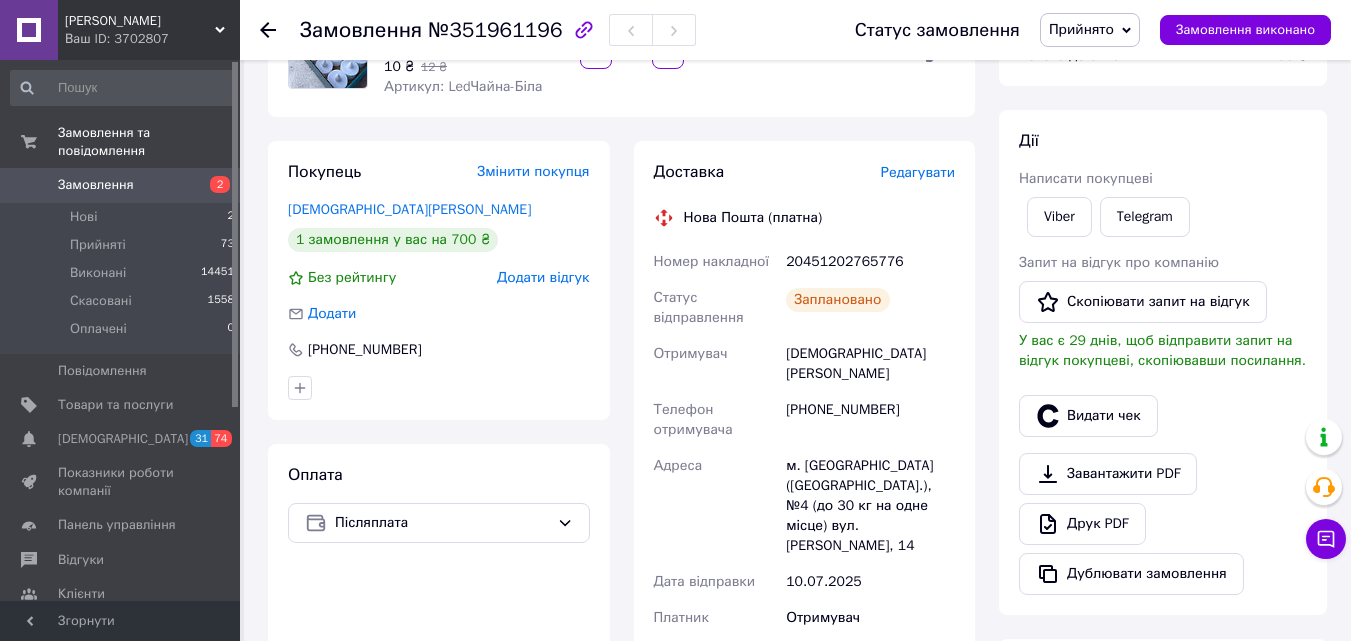 scroll, scrollTop: 0, scrollLeft: 0, axis: both 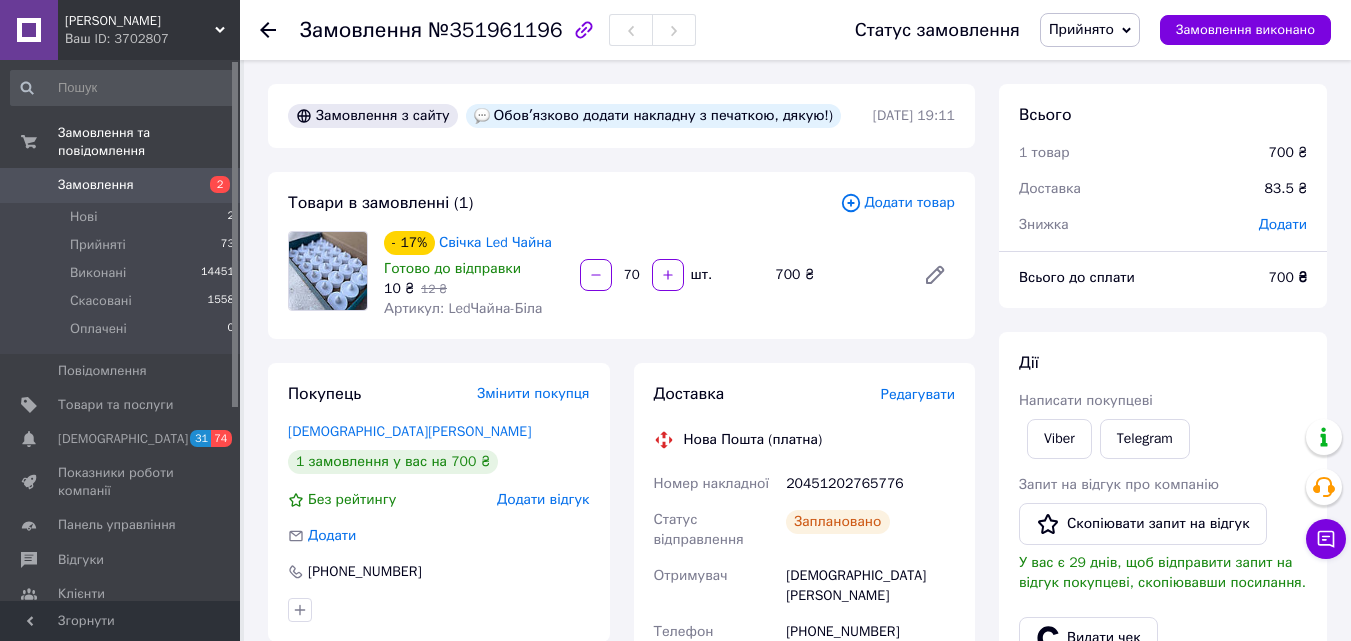 click on "Замовлення" at bounding box center (121, 185) 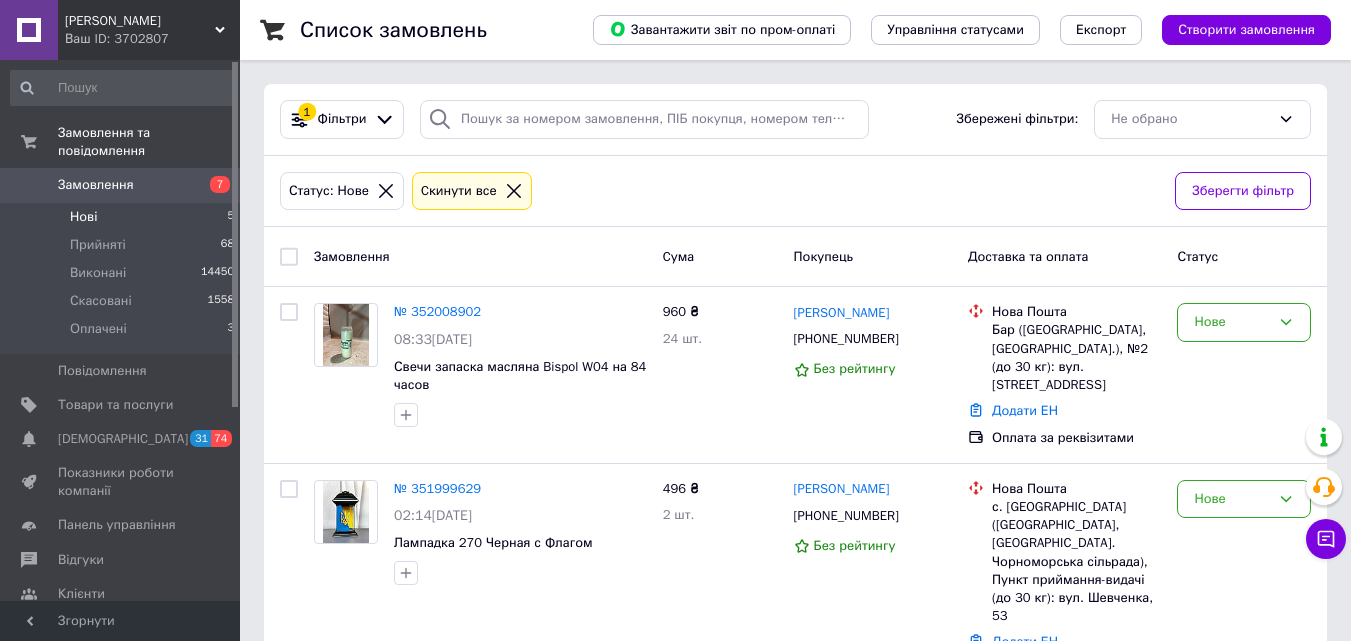 click on "Замовлення 7" at bounding box center (123, 185) 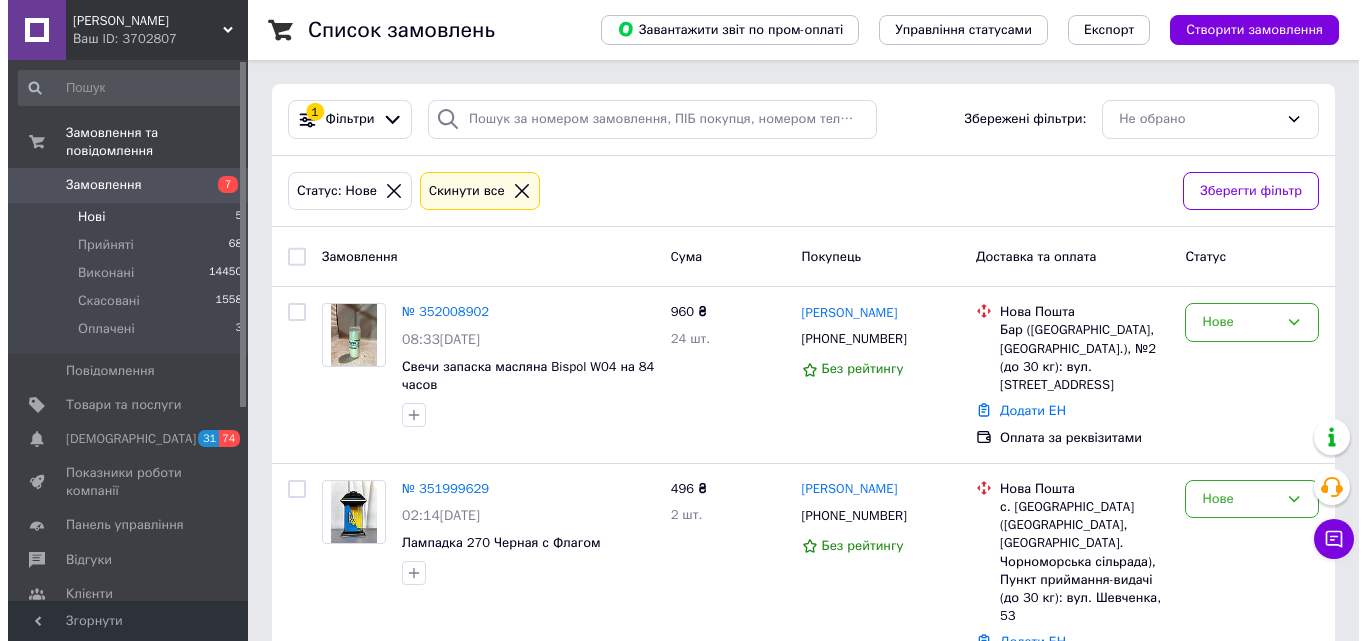 scroll, scrollTop: 0, scrollLeft: 0, axis: both 